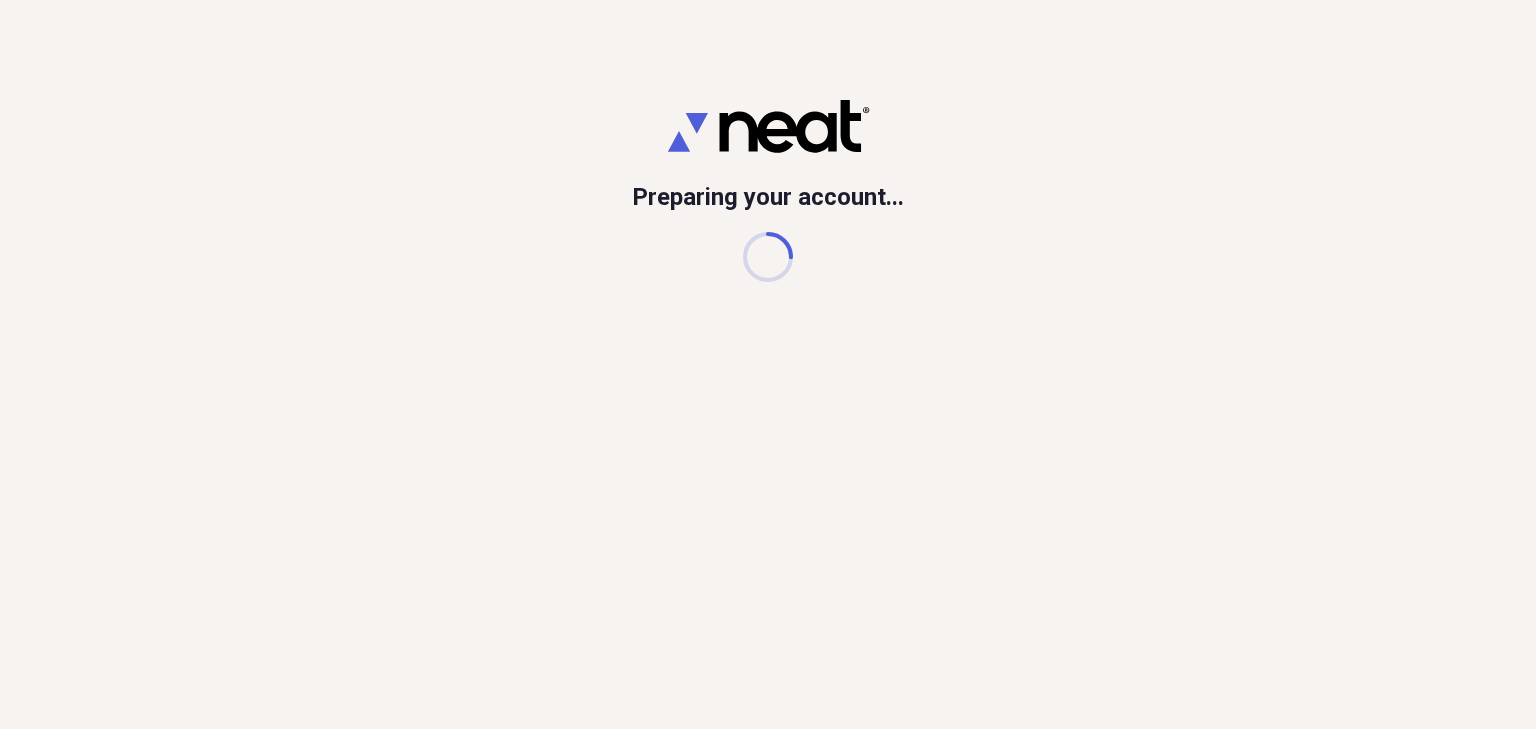 scroll, scrollTop: 0, scrollLeft: 0, axis: both 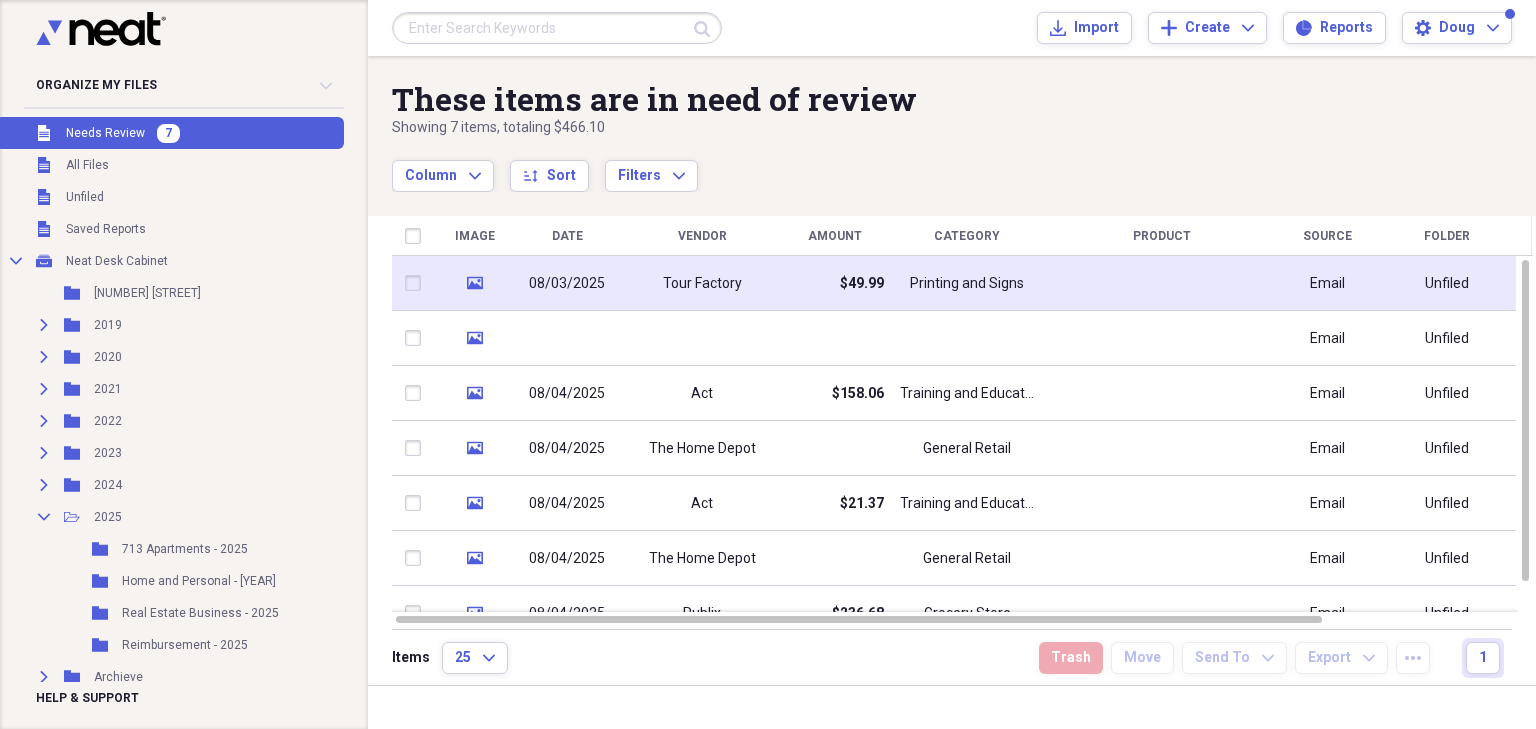 click on "08/03/2025" at bounding box center [567, 283] 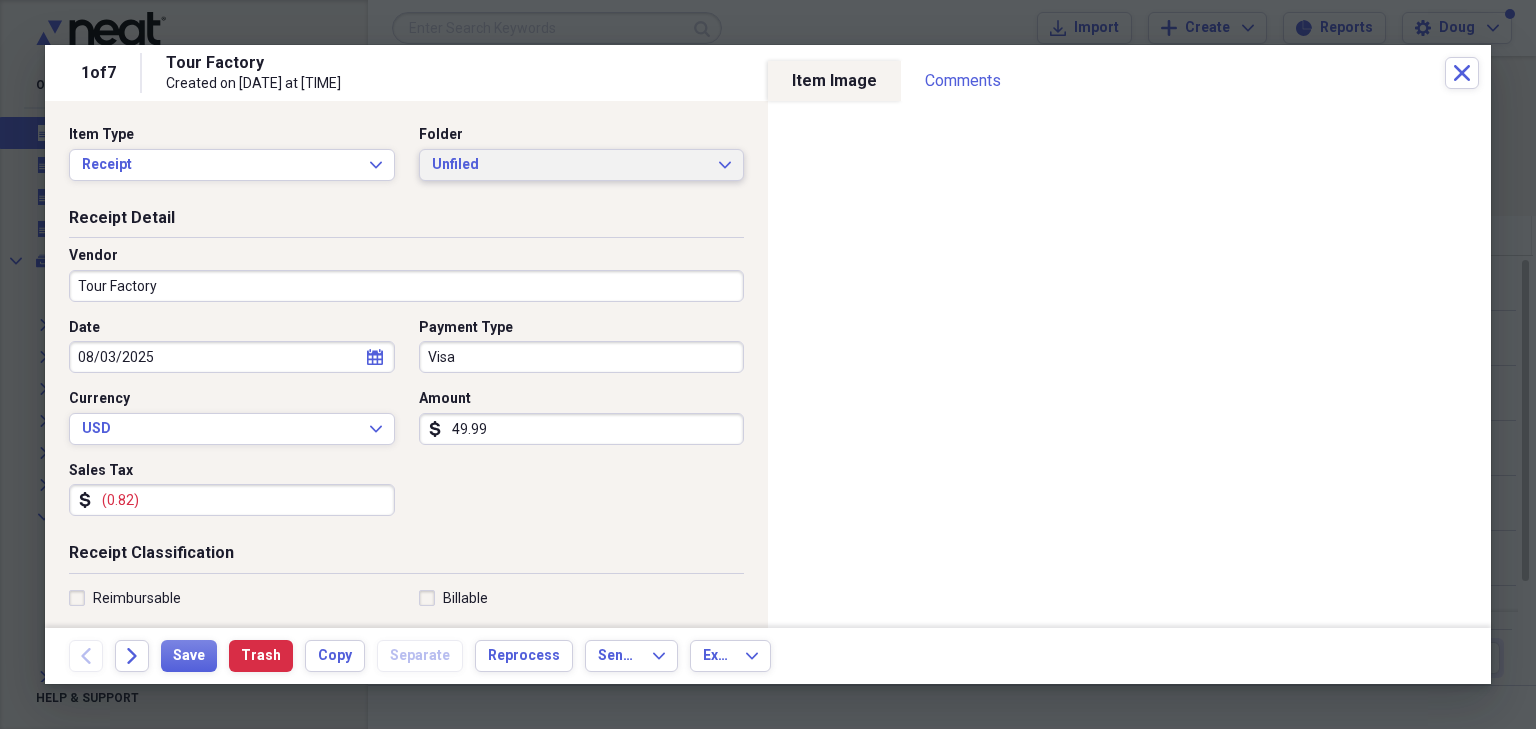 click on "Unfiled" at bounding box center (570, 165) 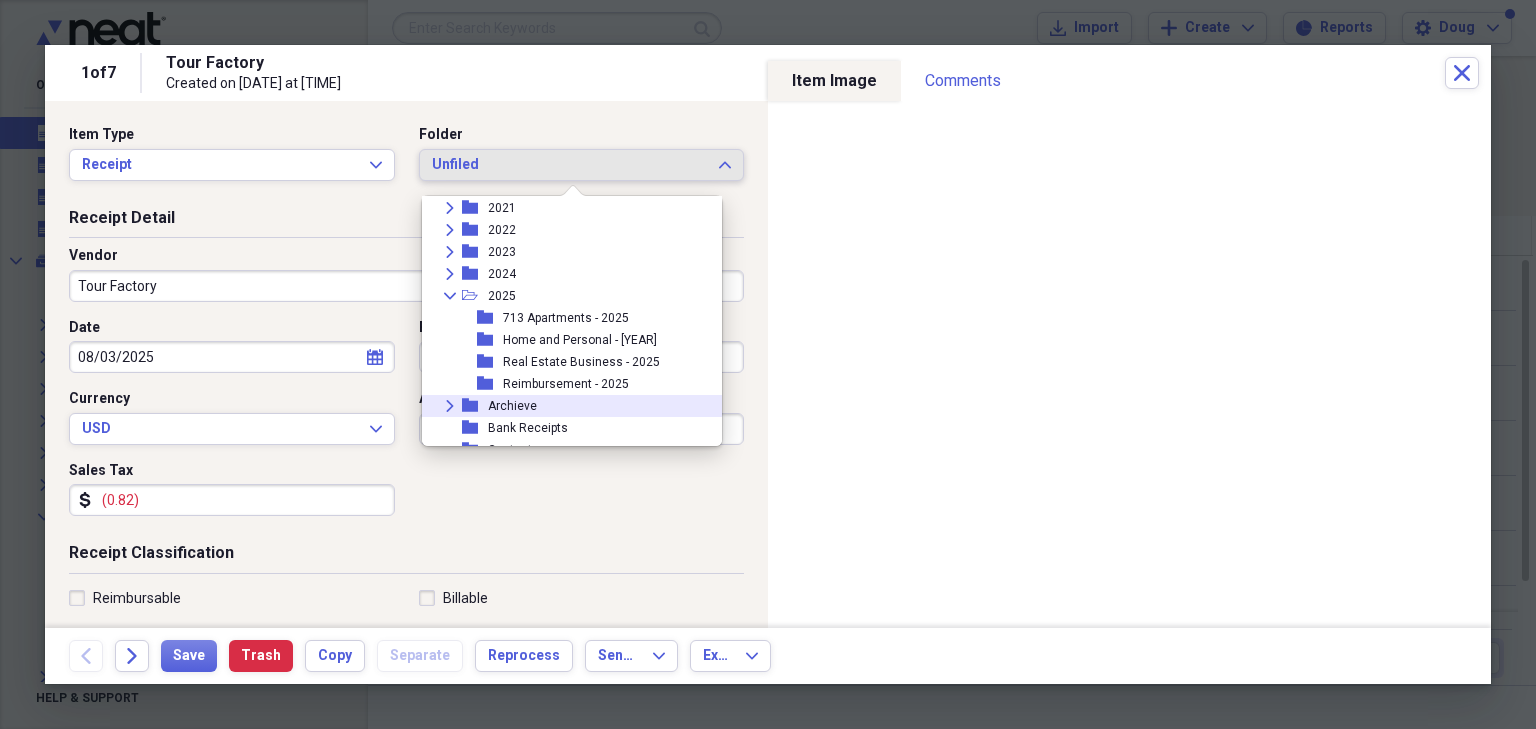 scroll, scrollTop: 164, scrollLeft: 0, axis: vertical 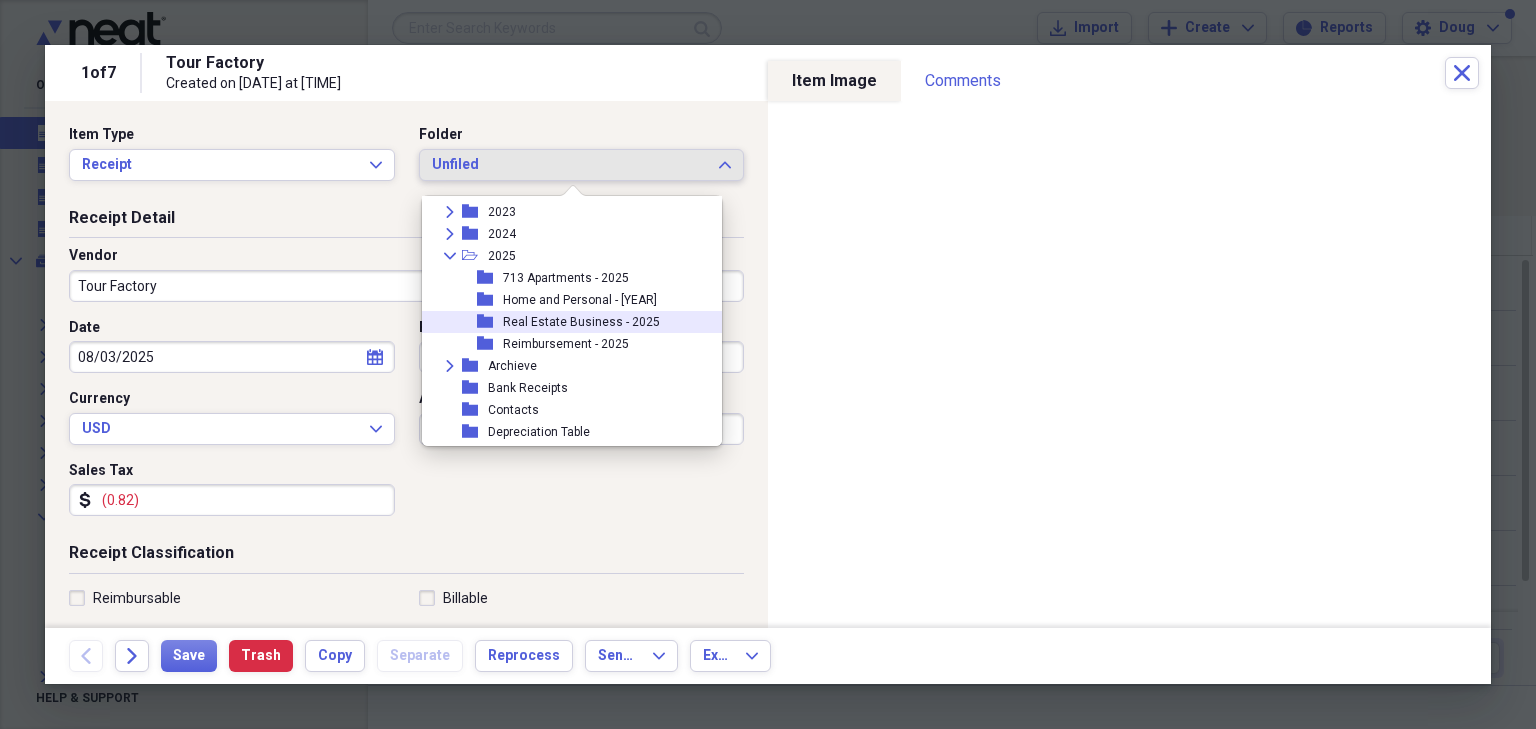 click on "Real Estate Business - 2025" at bounding box center (581, 322) 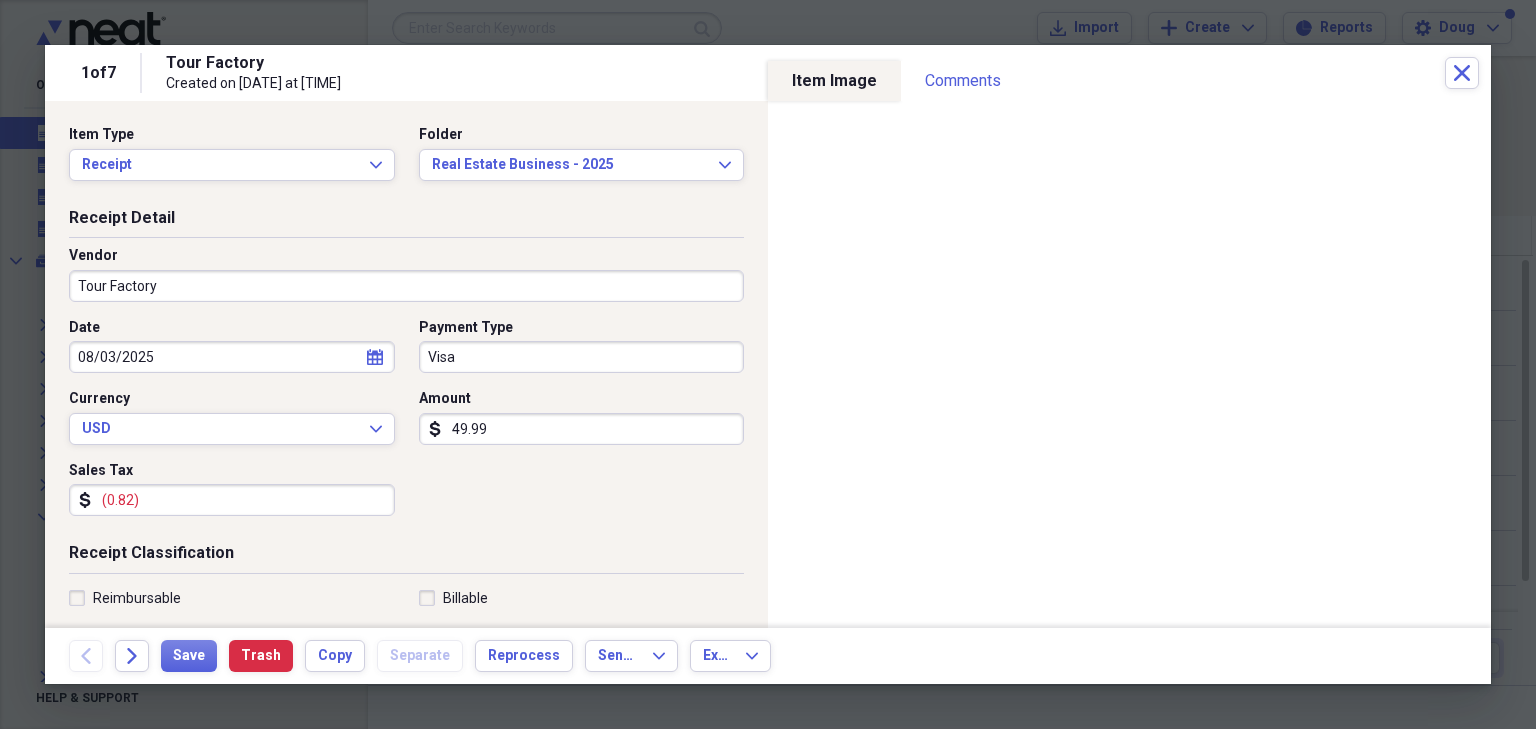 click on "Visa" at bounding box center (582, 357) 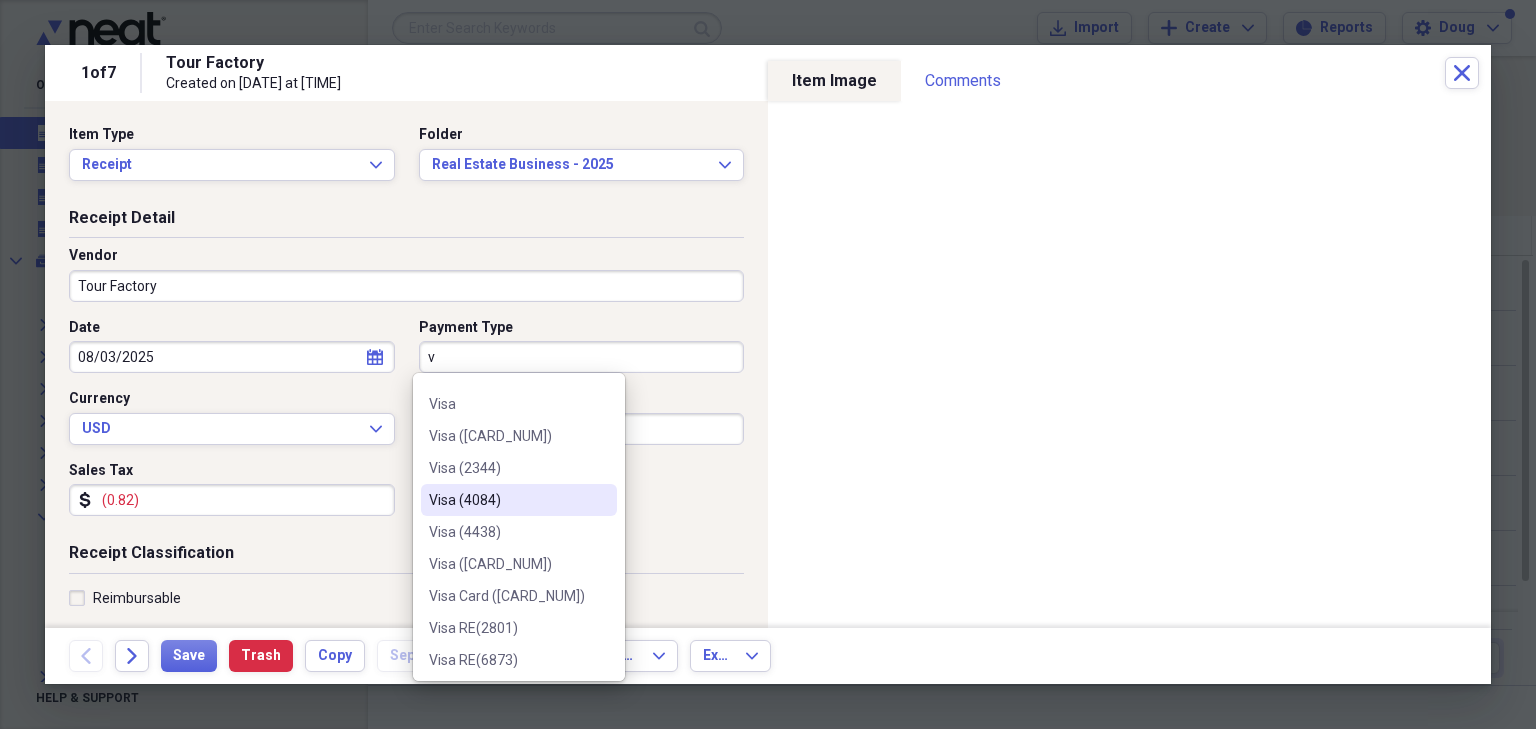 scroll, scrollTop: 92, scrollLeft: 0, axis: vertical 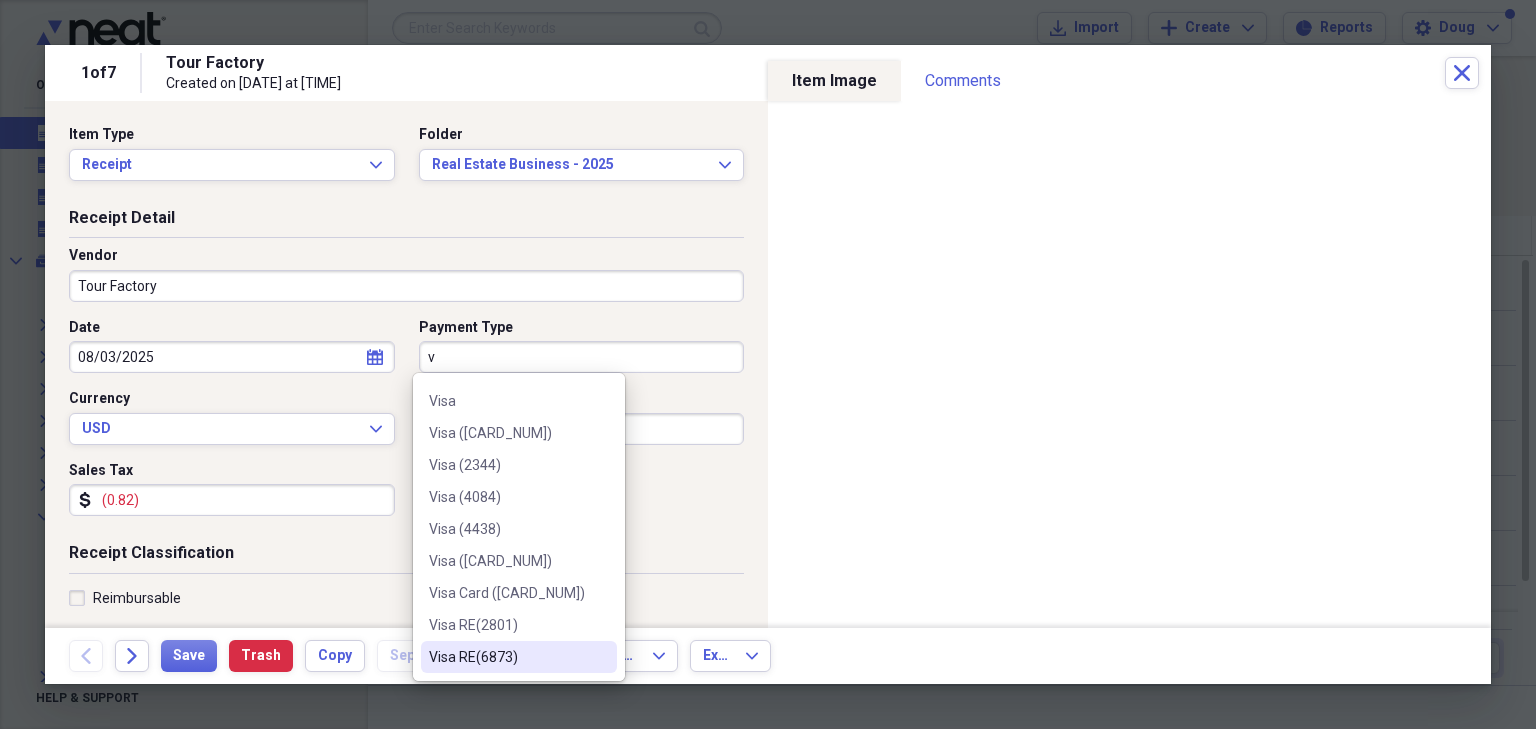click on "Visa RE(6873)" at bounding box center [507, 657] 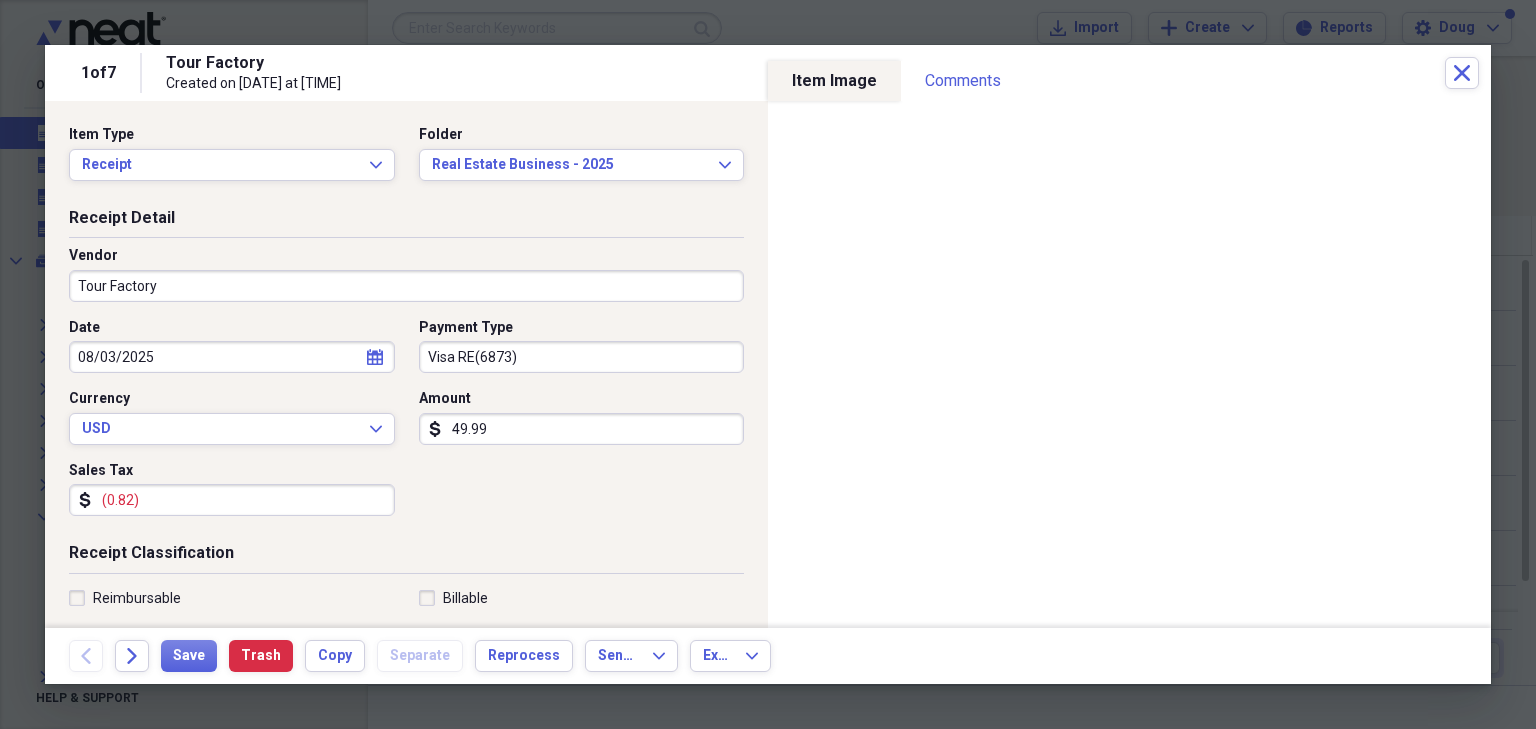 scroll, scrollTop: 80, scrollLeft: 0, axis: vertical 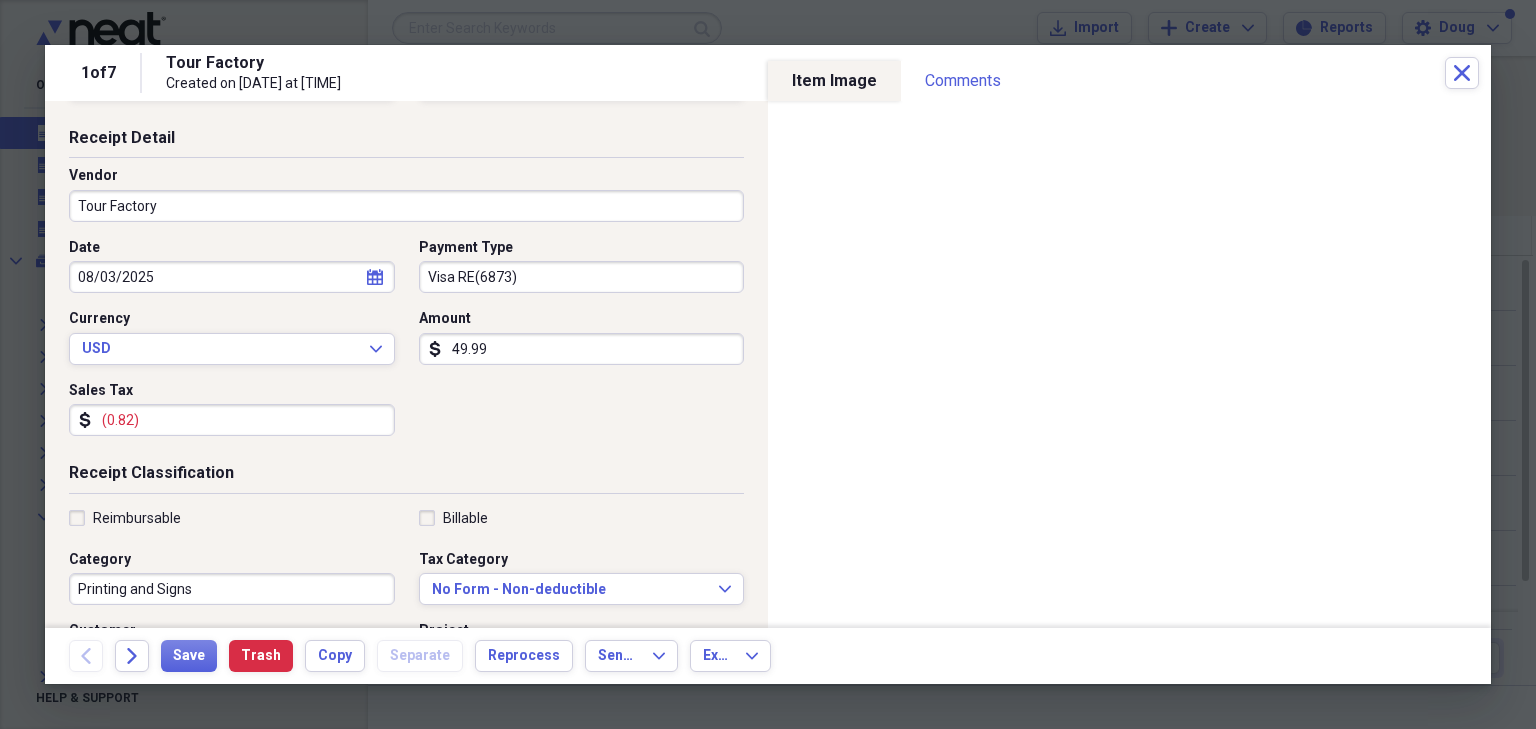 click on "(0.82)" at bounding box center (232, 420) 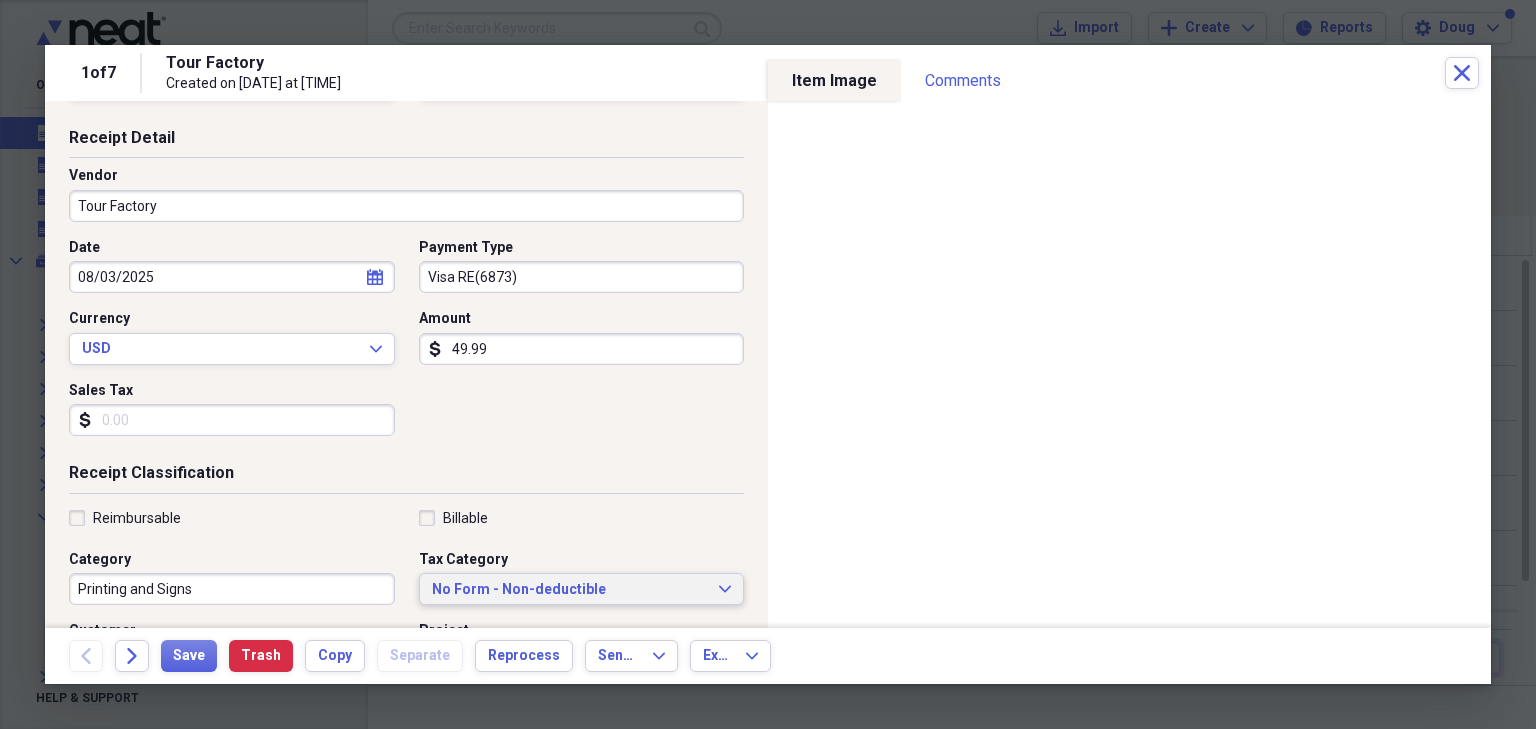 type 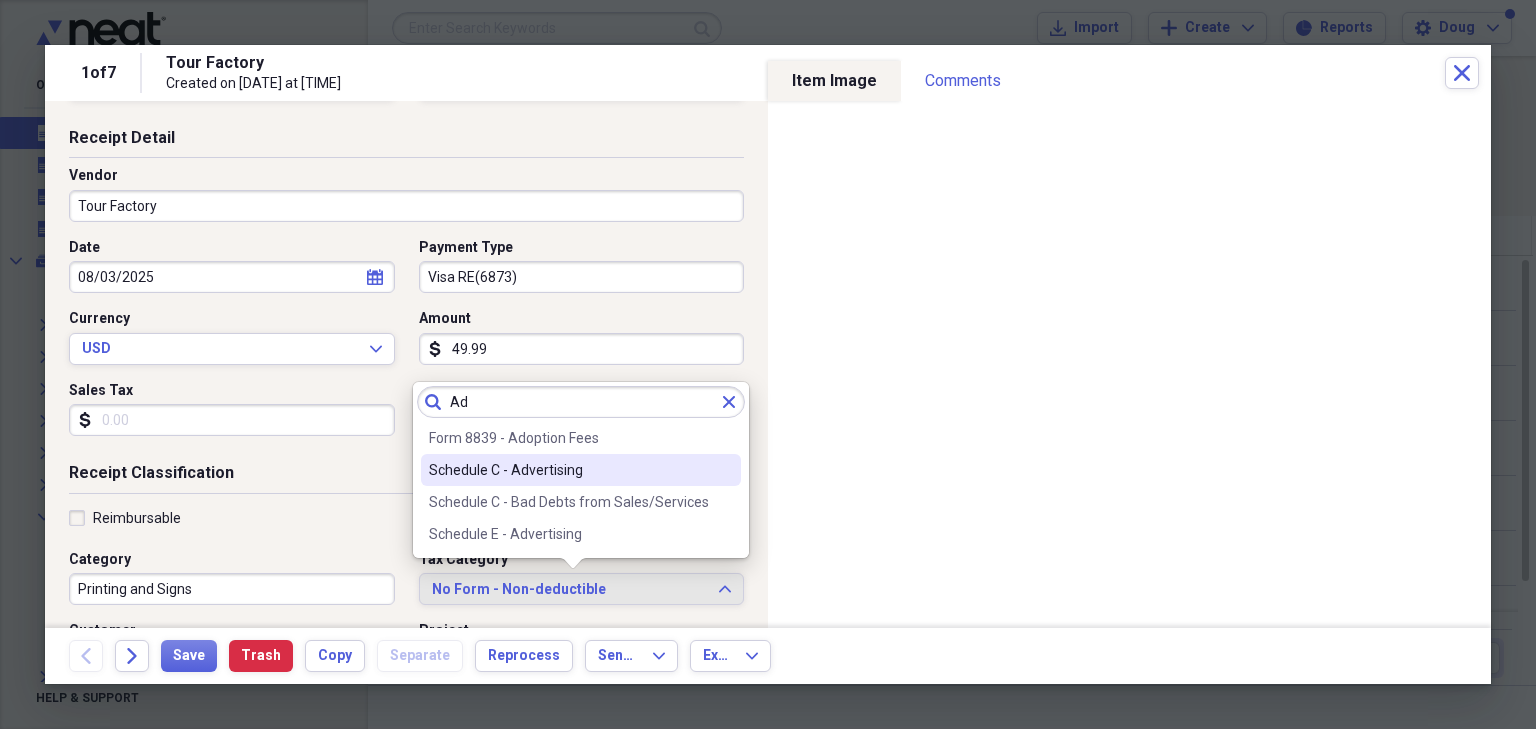 type on "Ad" 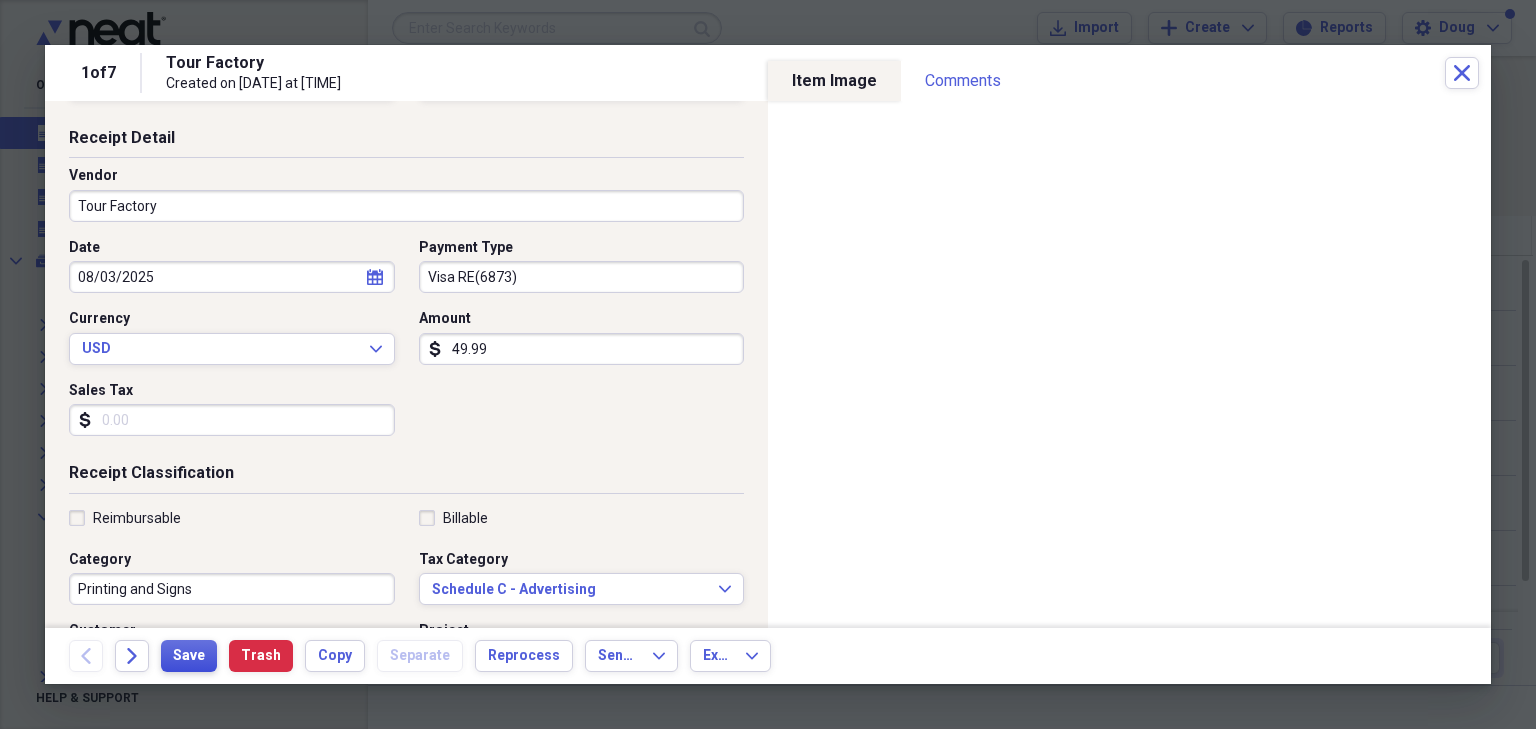 click on "Save" at bounding box center [189, 656] 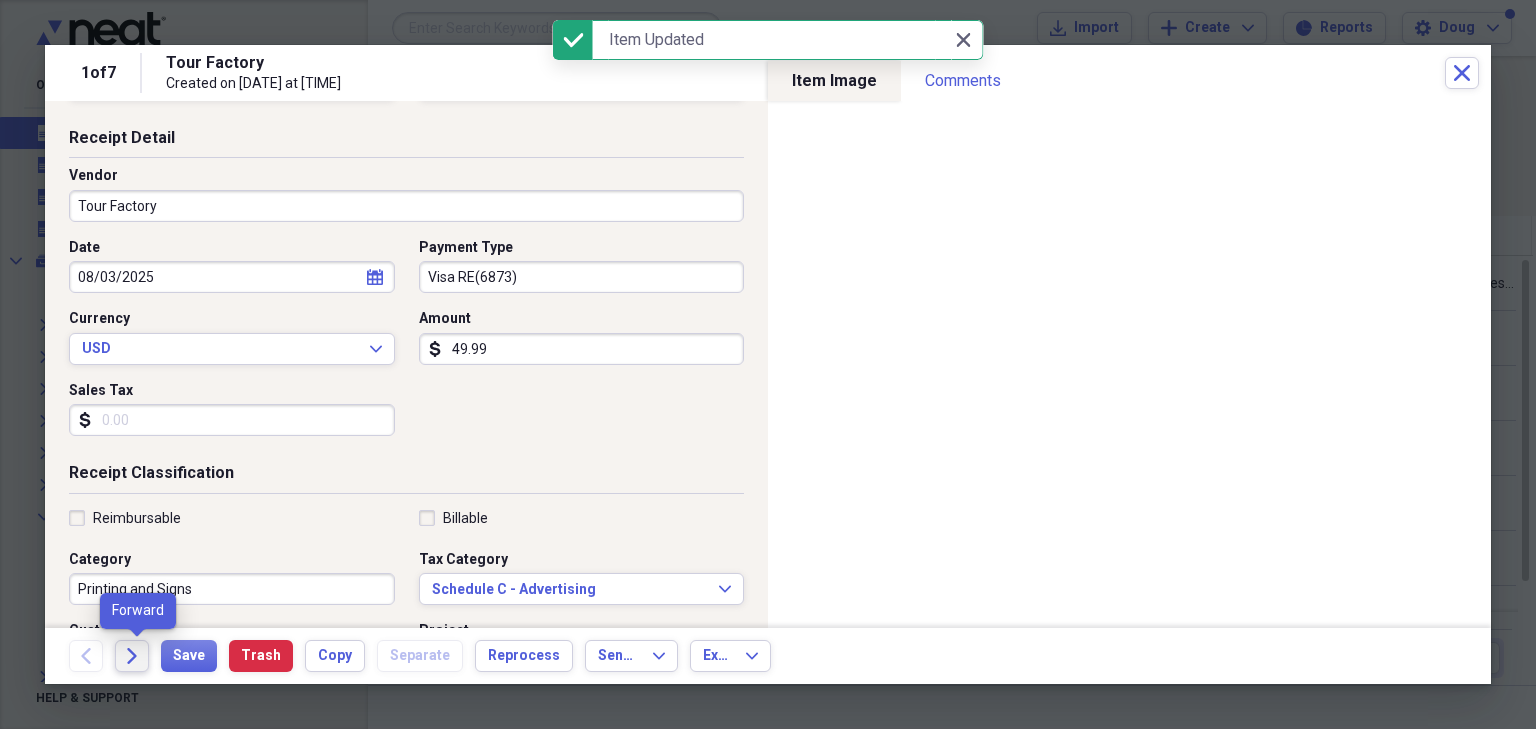 click 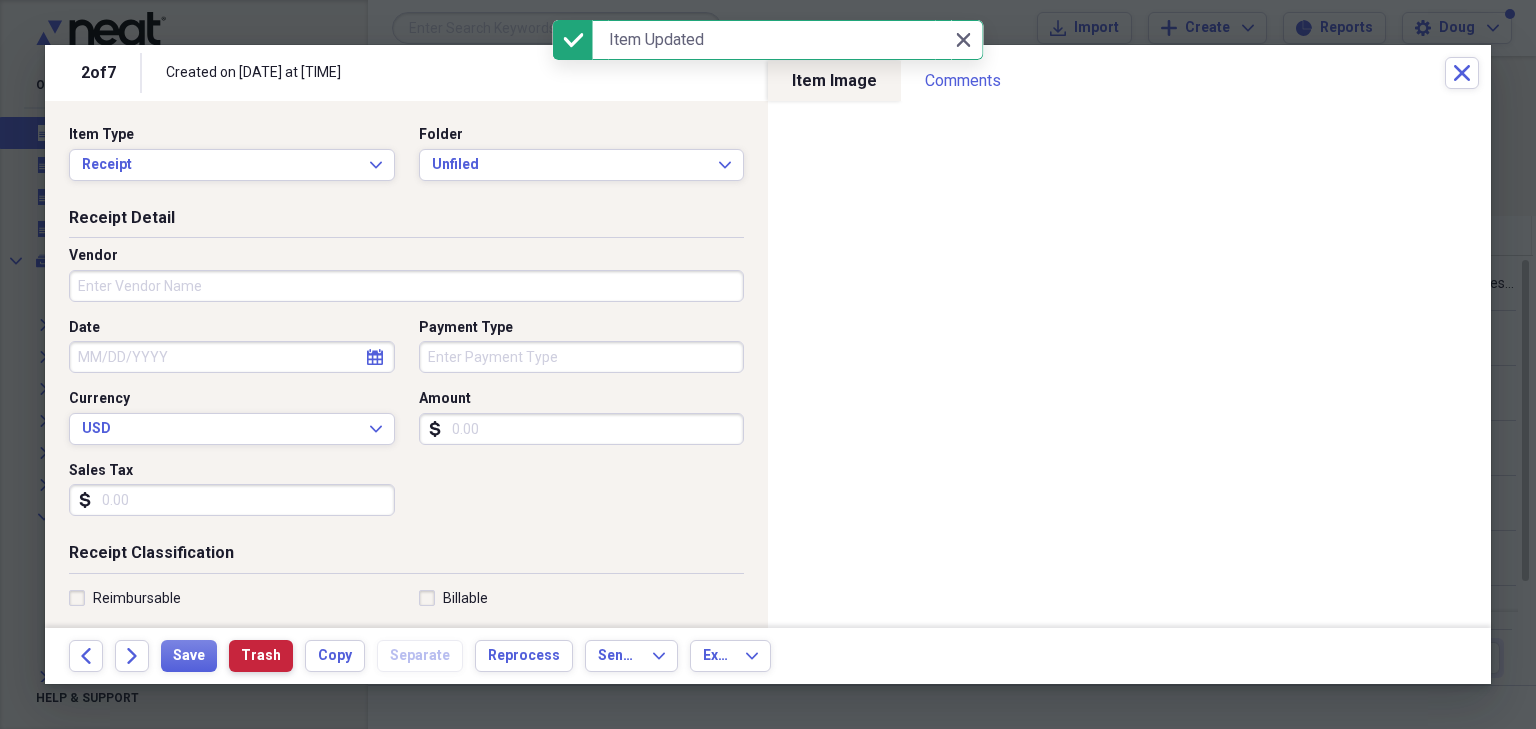 click on "Trash" at bounding box center [261, 656] 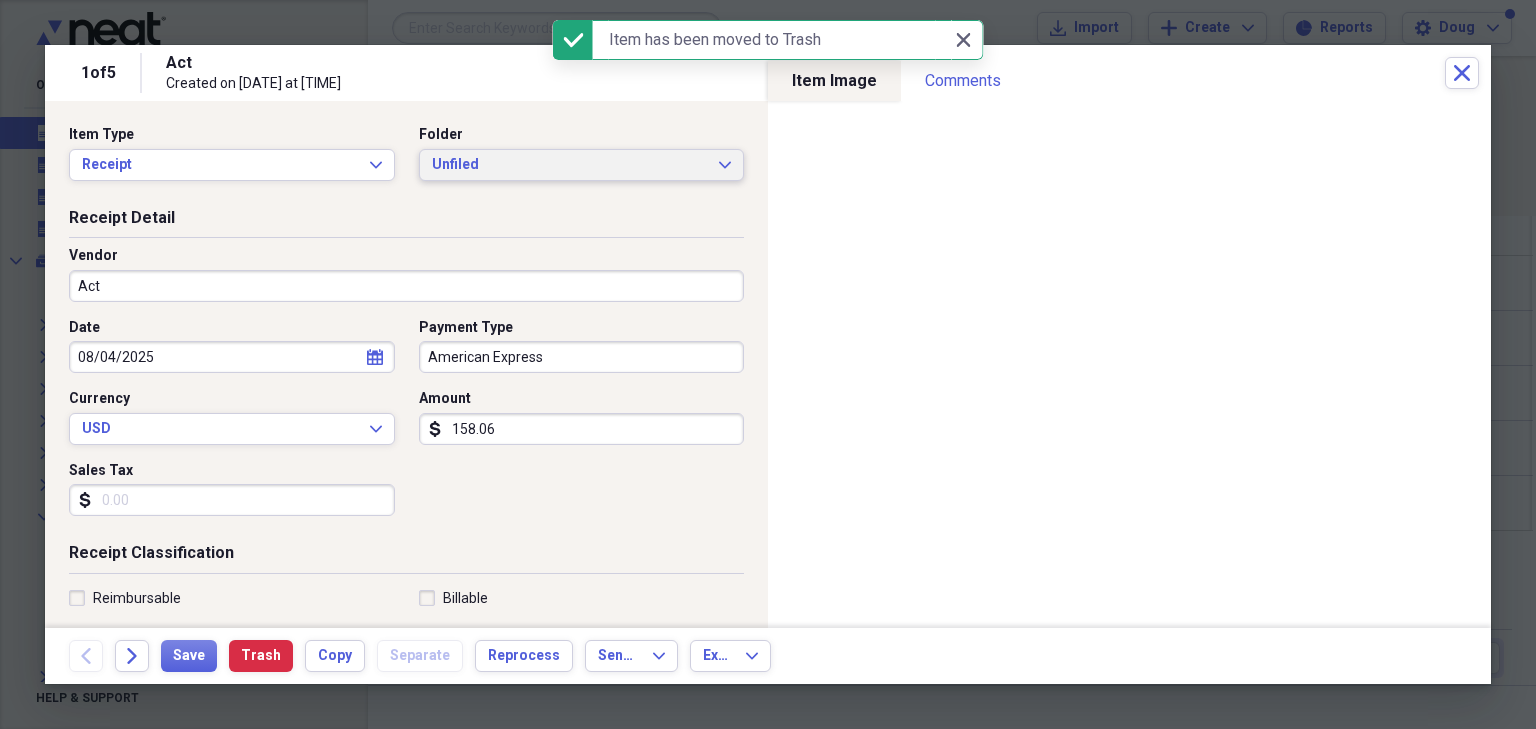 click on "Unfiled" at bounding box center [570, 165] 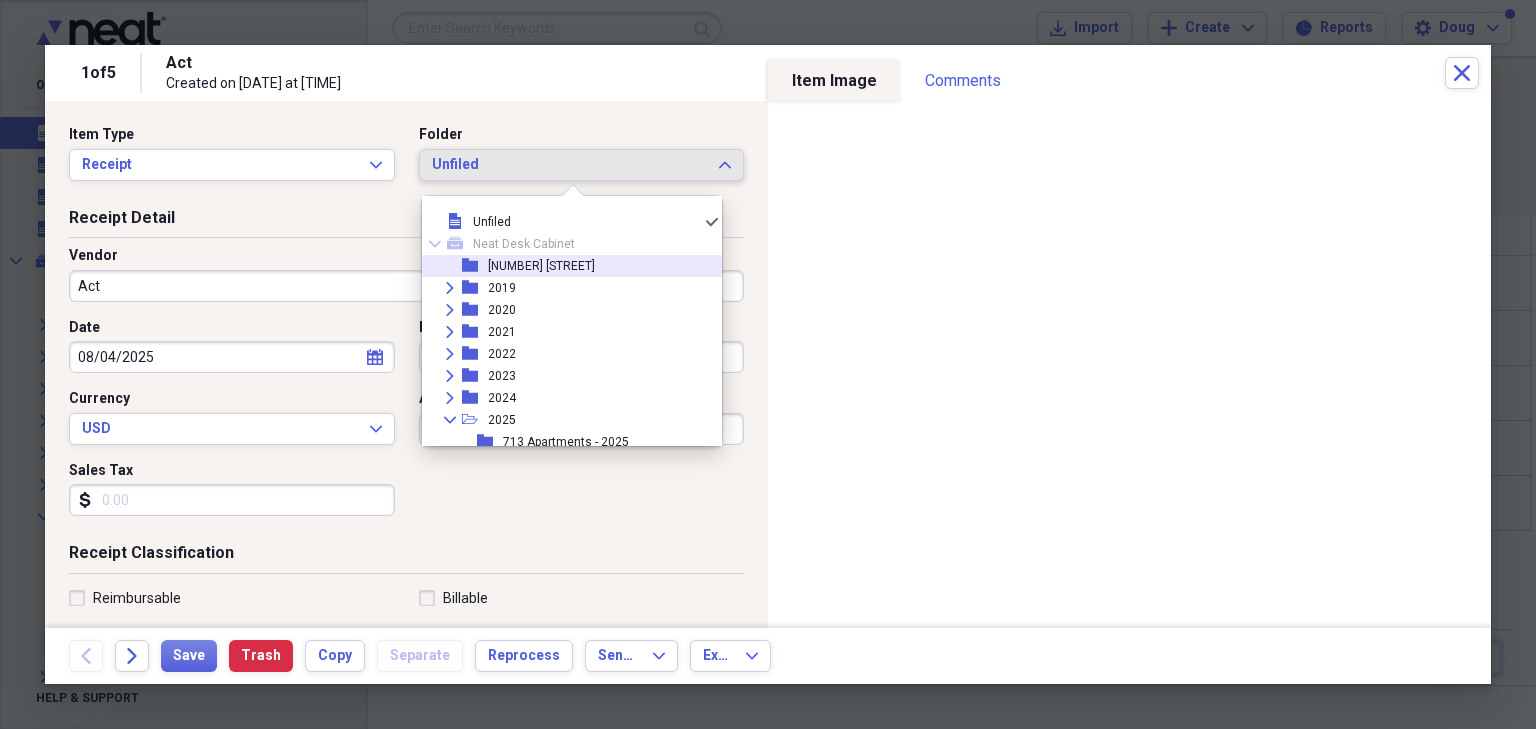 click on "[NUMBER] [STREET]" at bounding box center (541, 266) 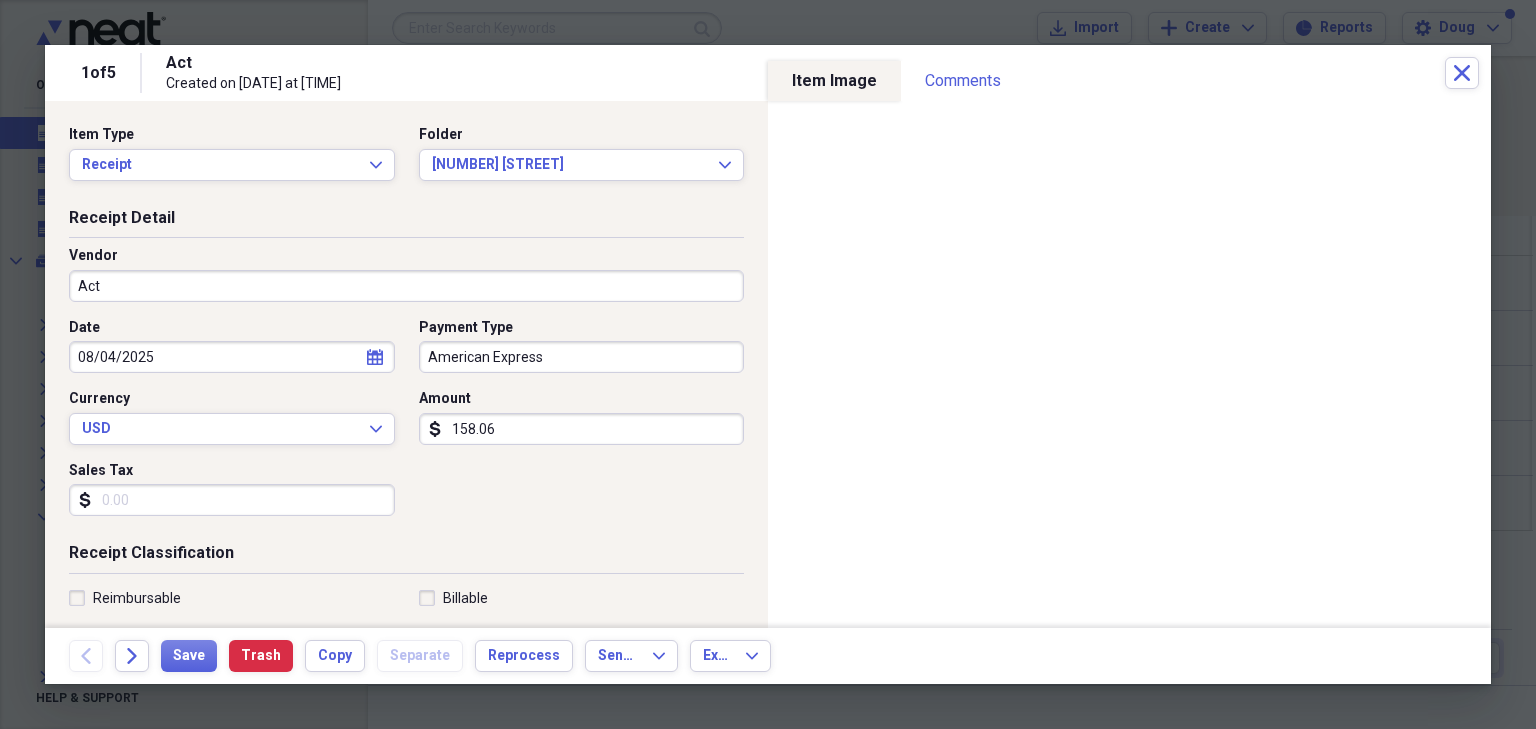 click on "Act" at bounding box center [406, 286] 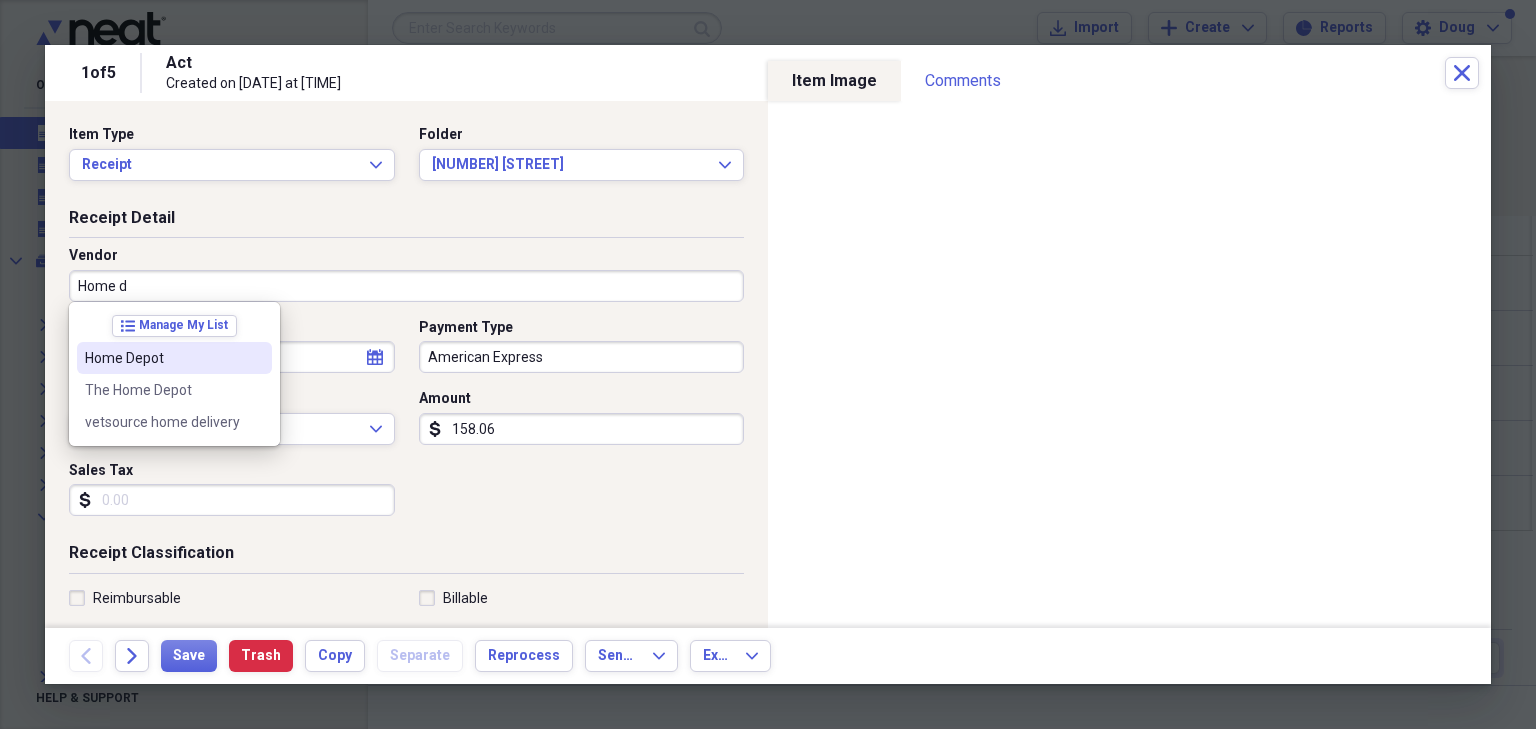 click on "Home Depot" at bounding box center [162, 358] 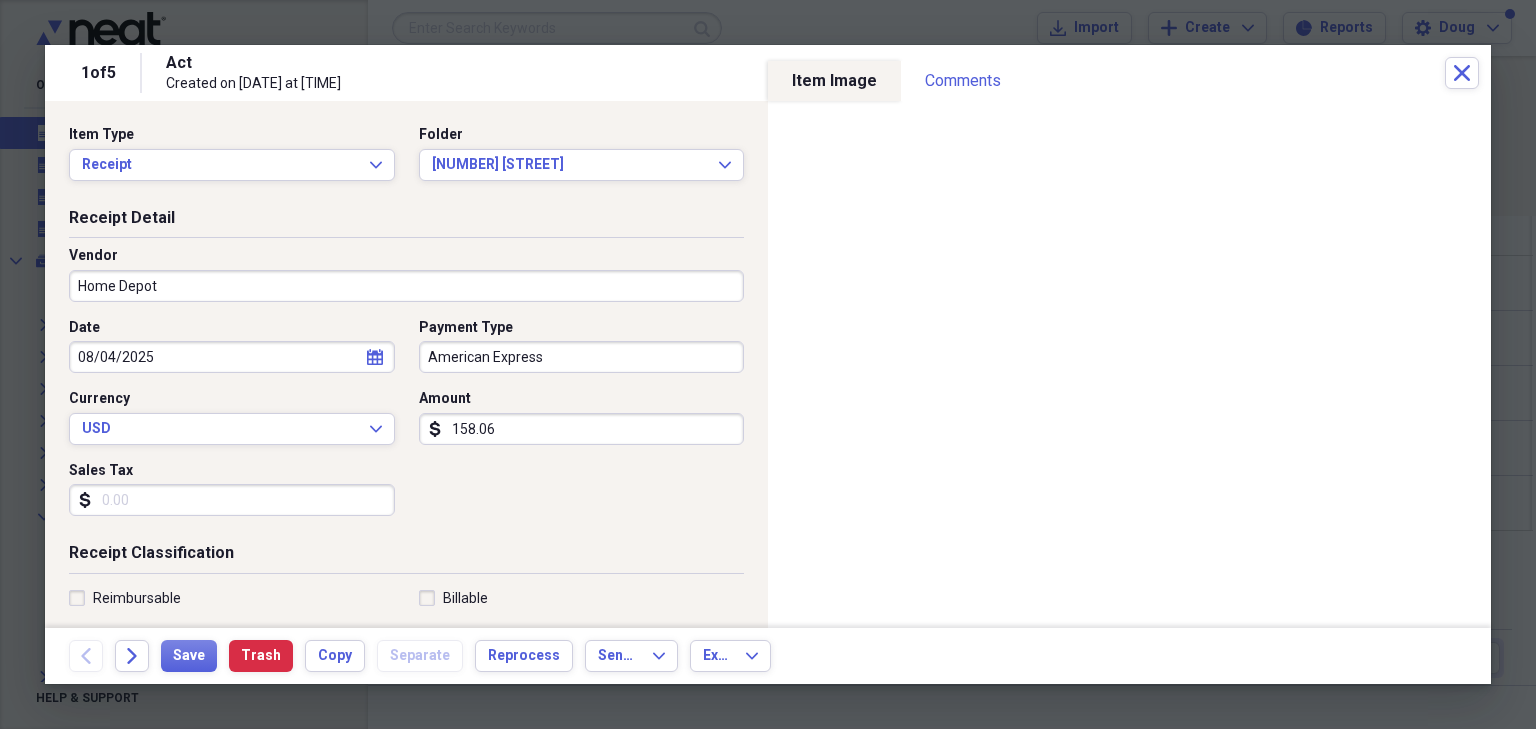 type on "Listing Expense" 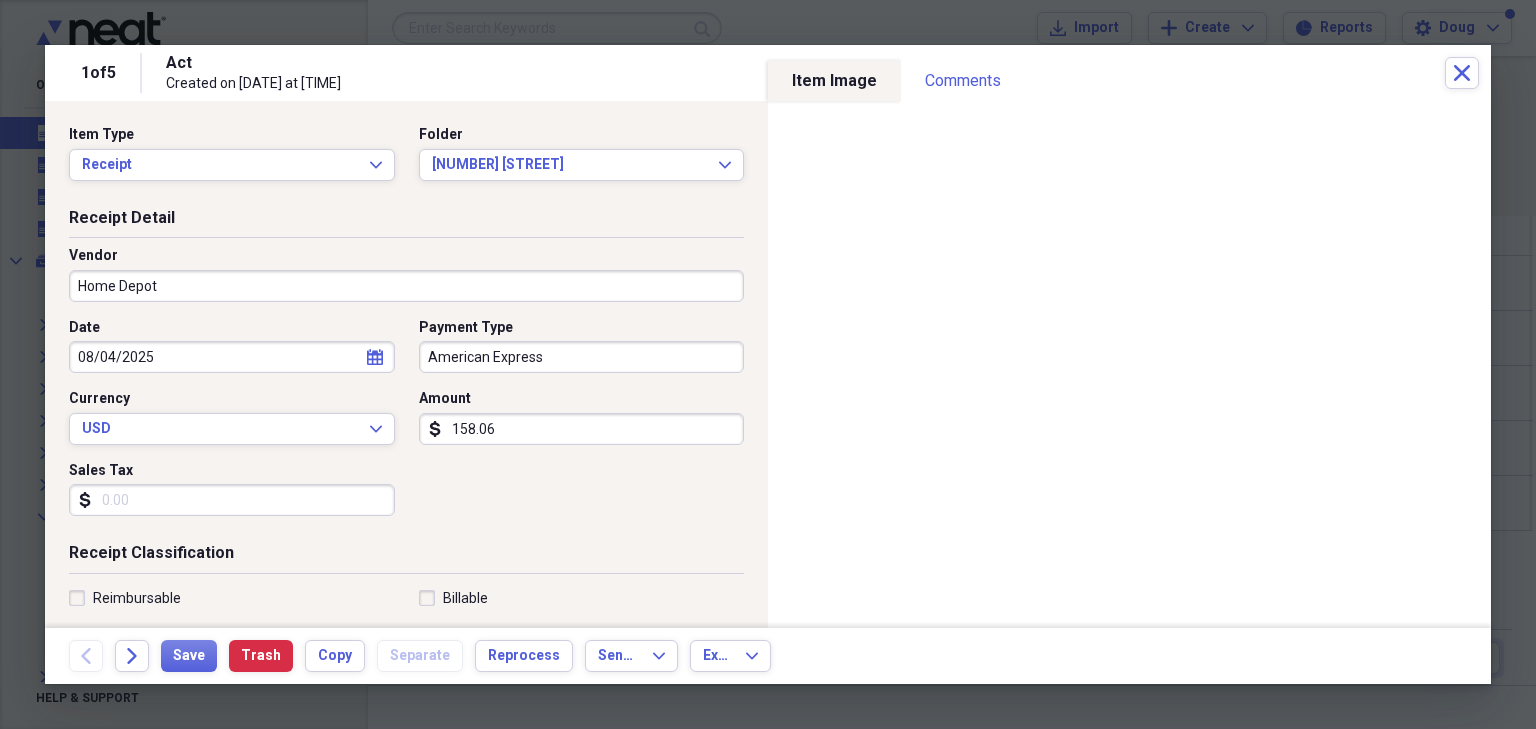 click on "American Express" at bounding box center (582, 357) 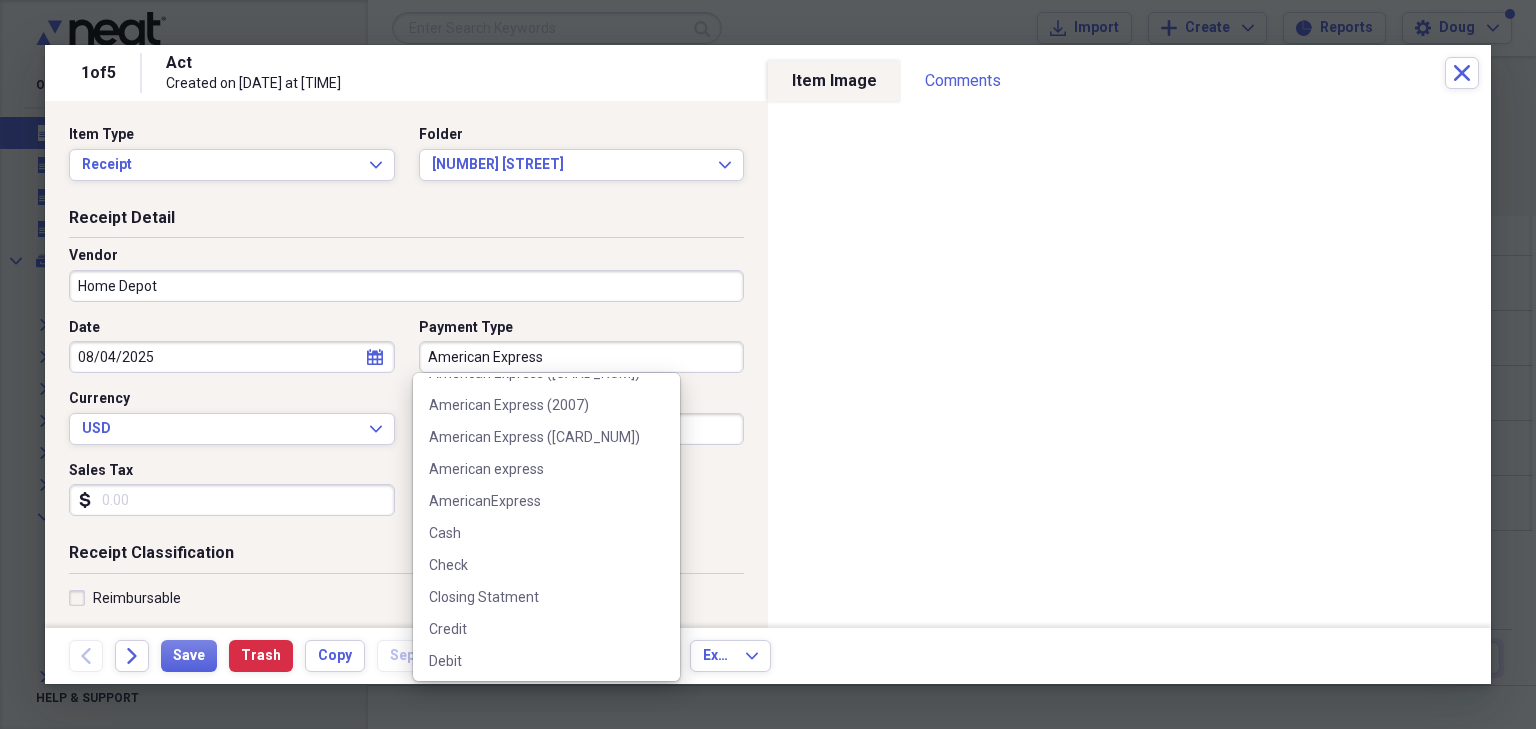 scroll, scrollTop: 320, scrollLeft: 0, axis: vertical 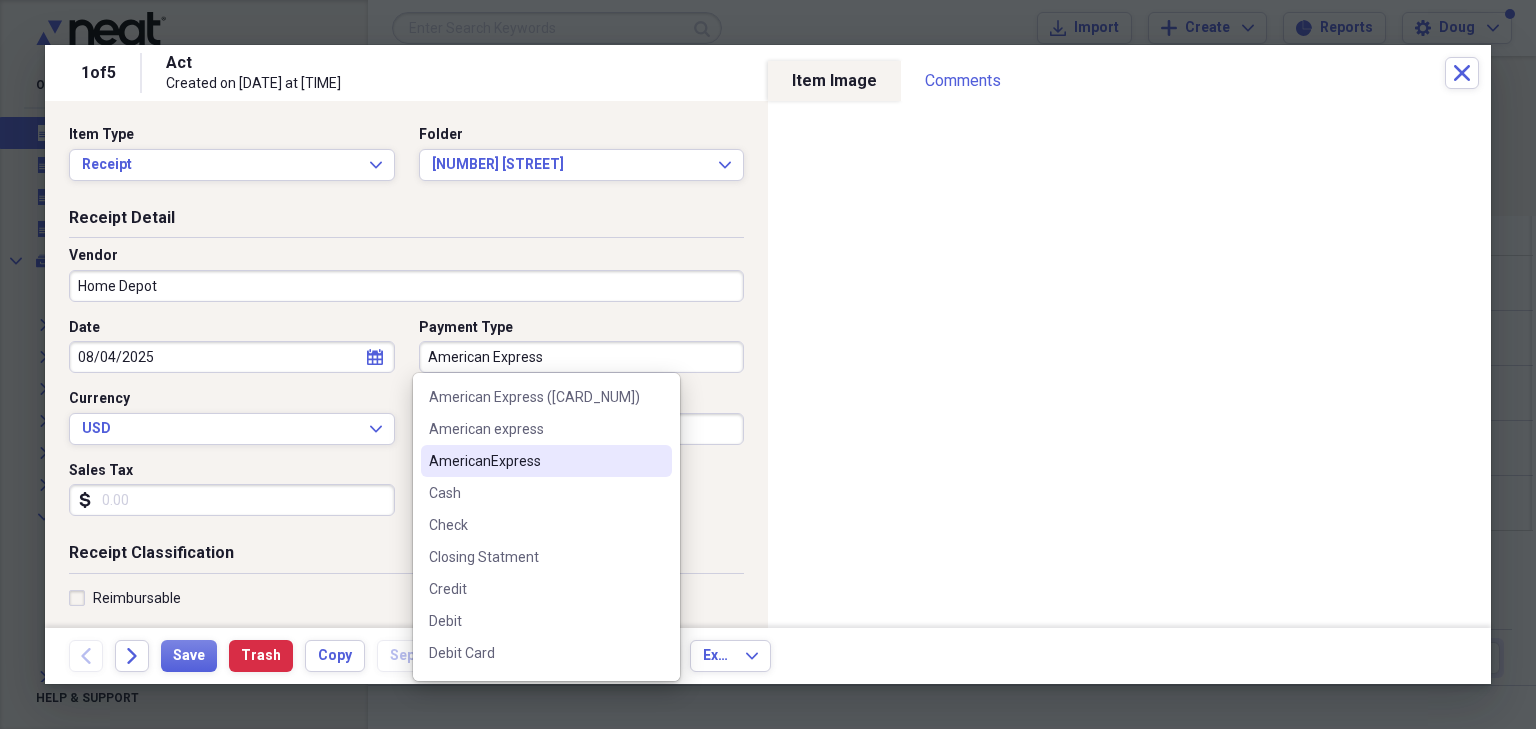 click on "AmericanExpress" at bounding box center (534, 461) 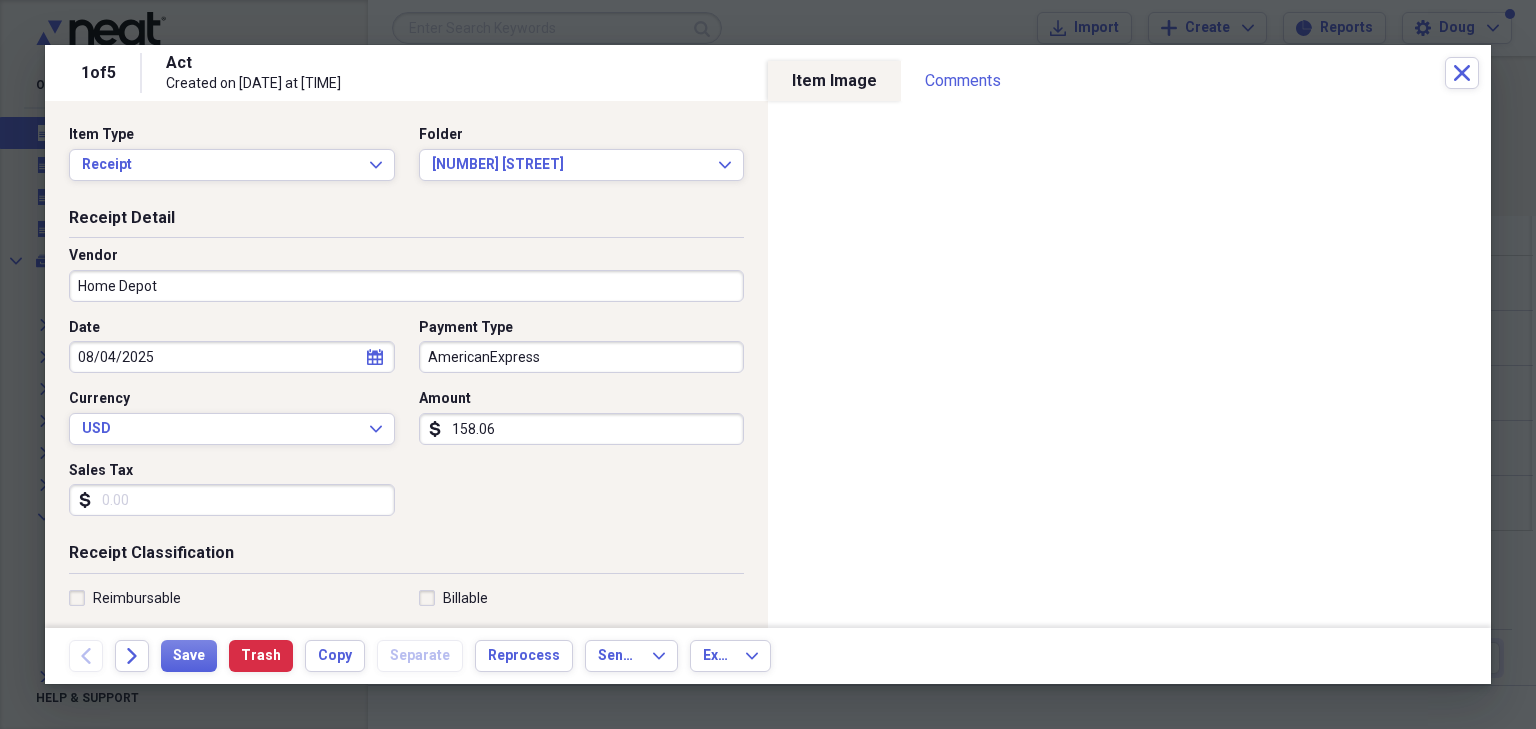 click on "Sales Tax" at bounding box center [232, 500] 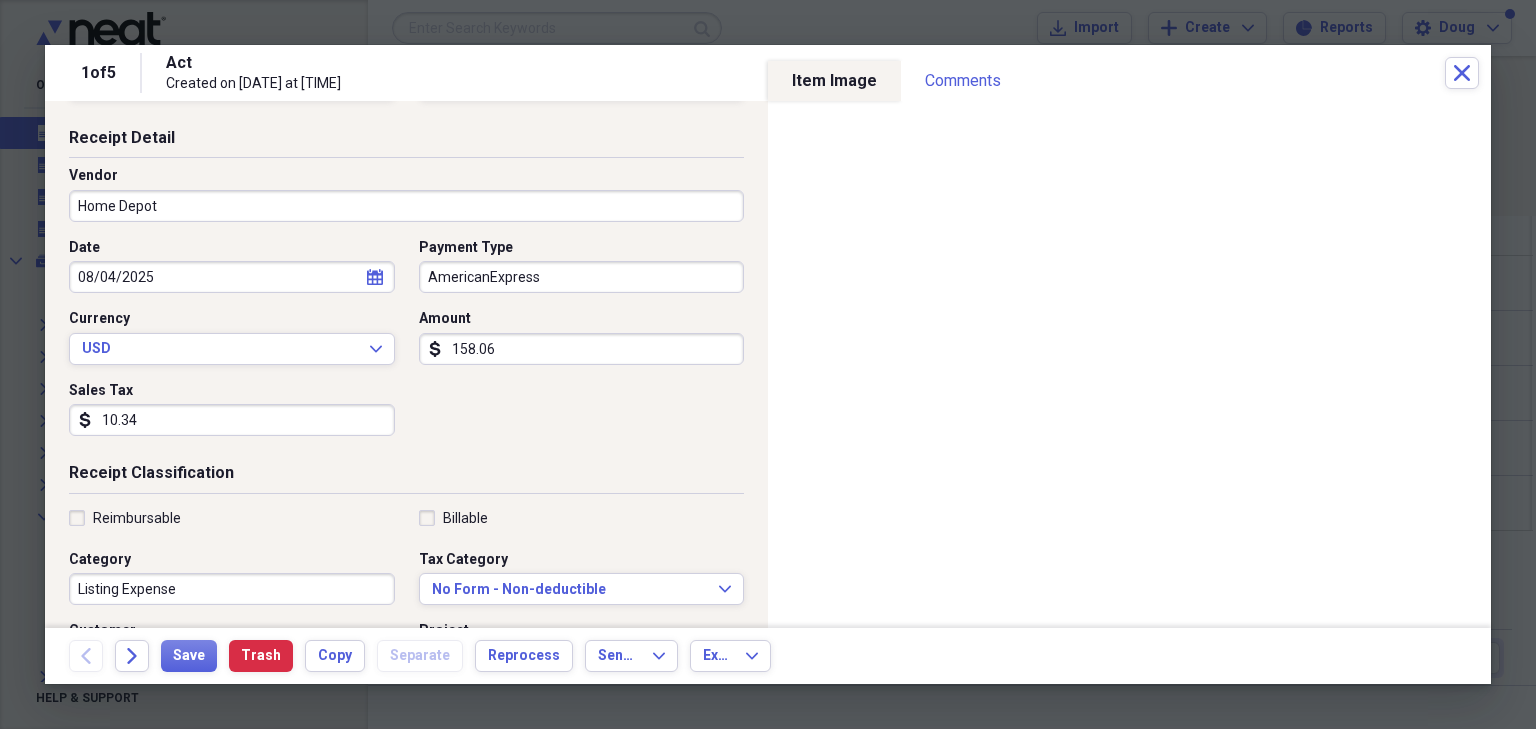 scroll, scrollTop: 160, scrollLeft: 0, axis: vertical 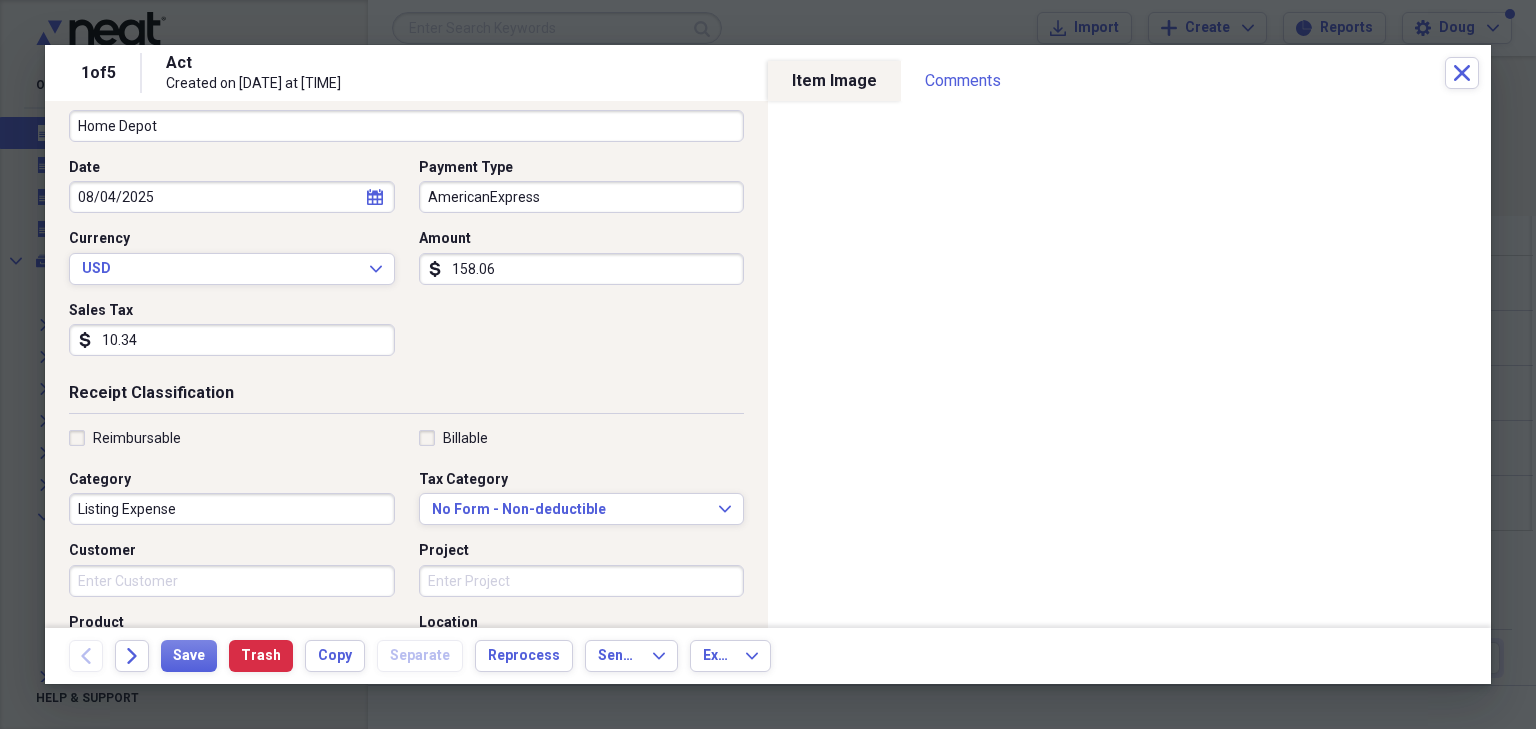 type on "10.34" 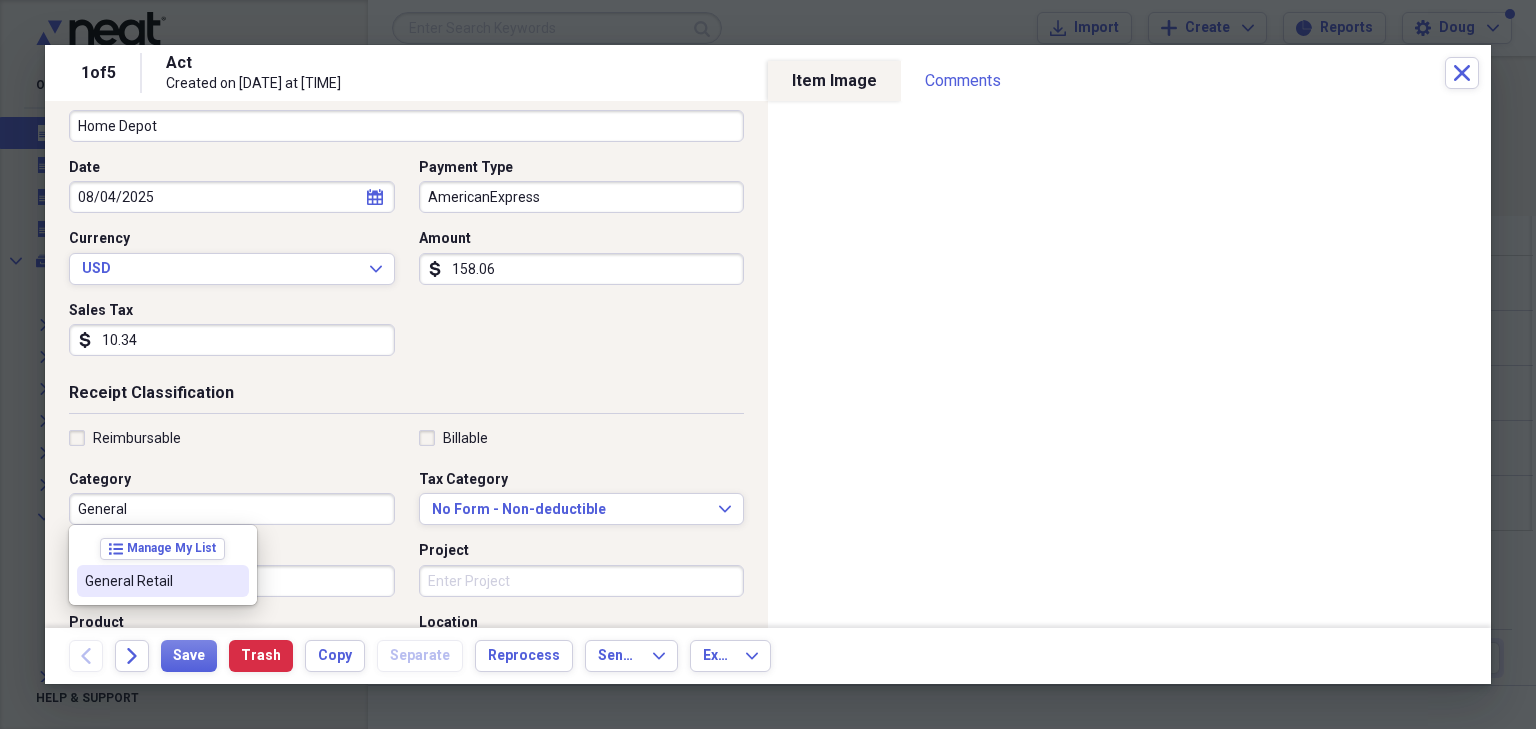 click on "General Retail" at bounding box center (151, 581) 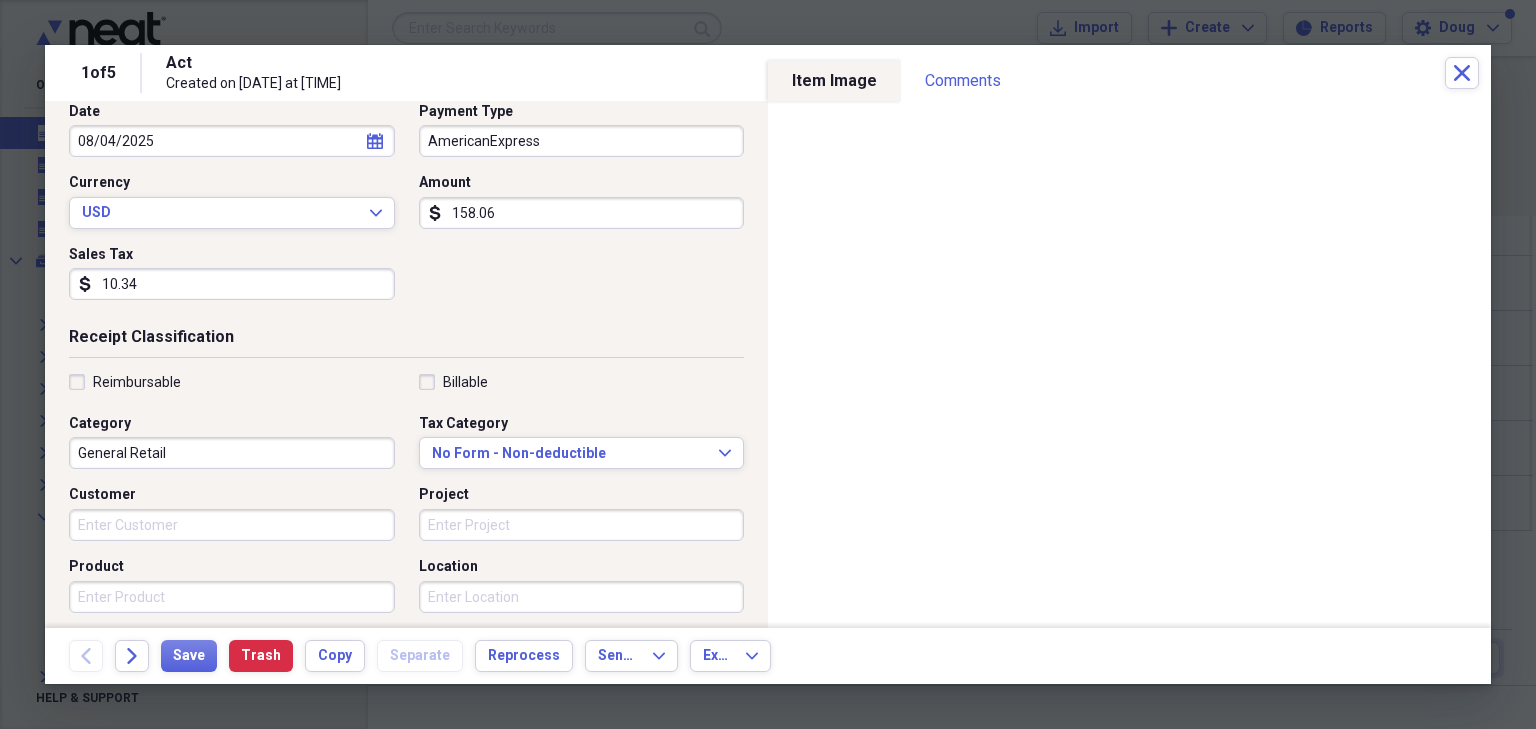 scroll, scrollTop: 240, scrollLeft: 0, axis: vertical 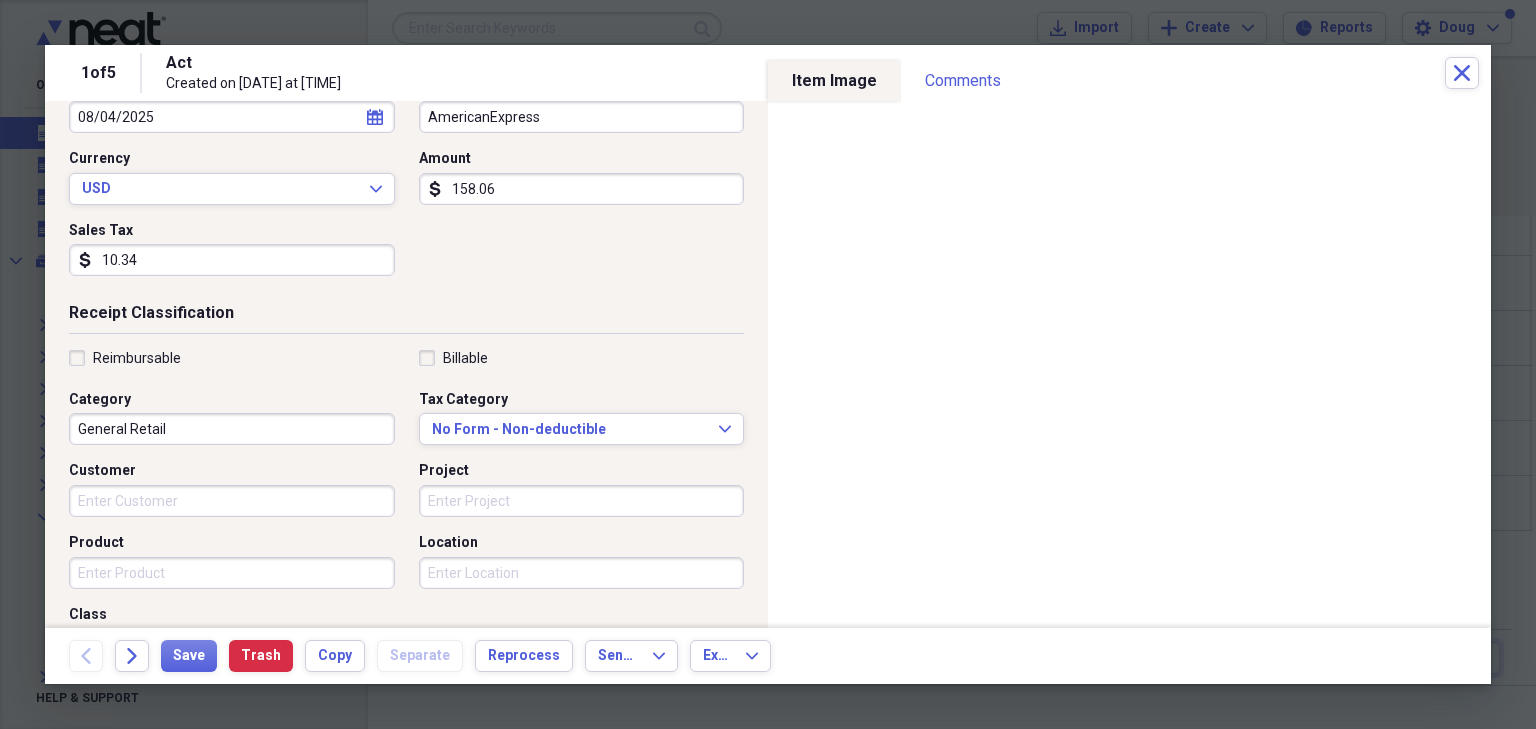 click on "General Retail" at bounding box center (232, 429) 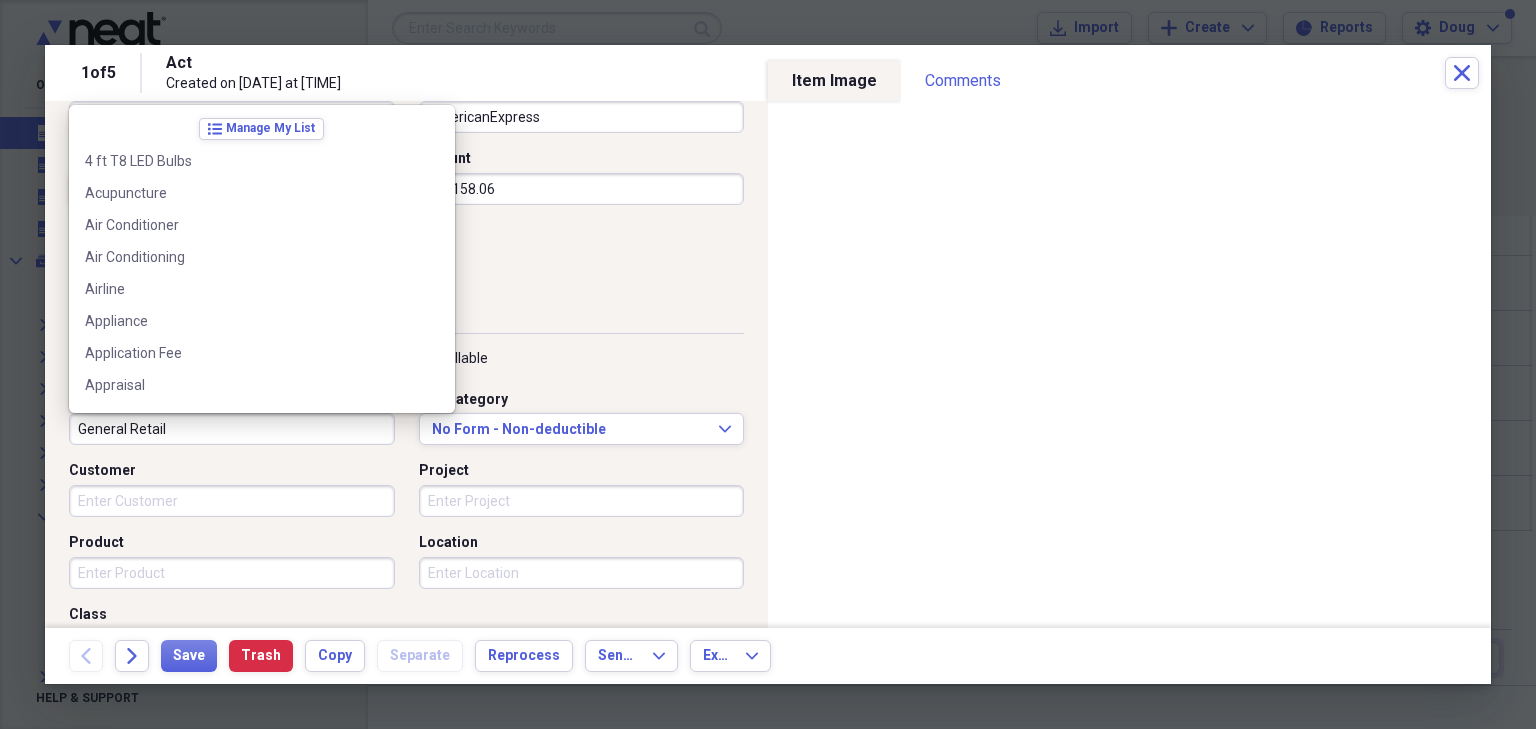 scroll, scrollTop: 3068, scrollLeft: 0, axis: vertical 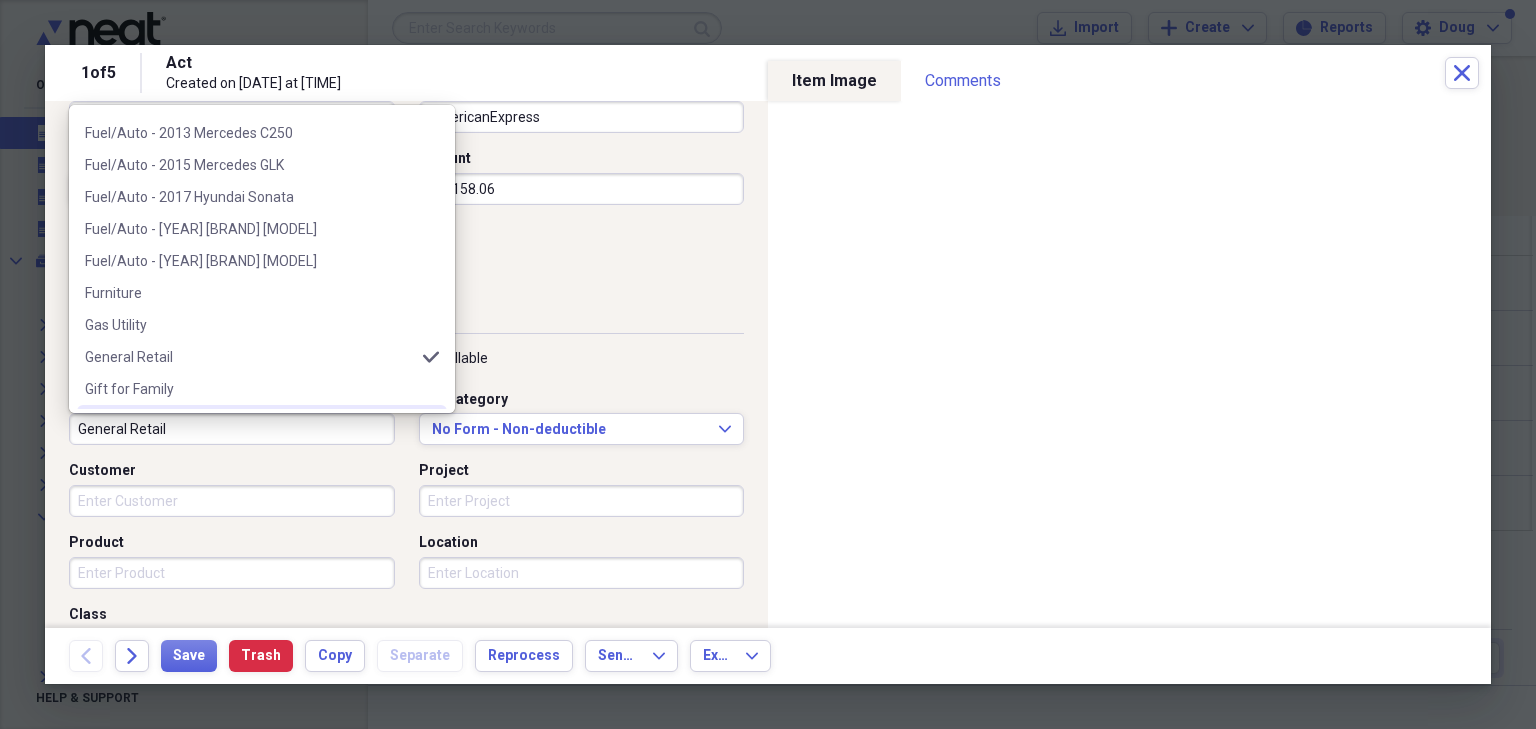 drag, startPoint x: 189, startPoint y: 432, endPoint x: 68, endPoint y: 427, distance: 121.103264 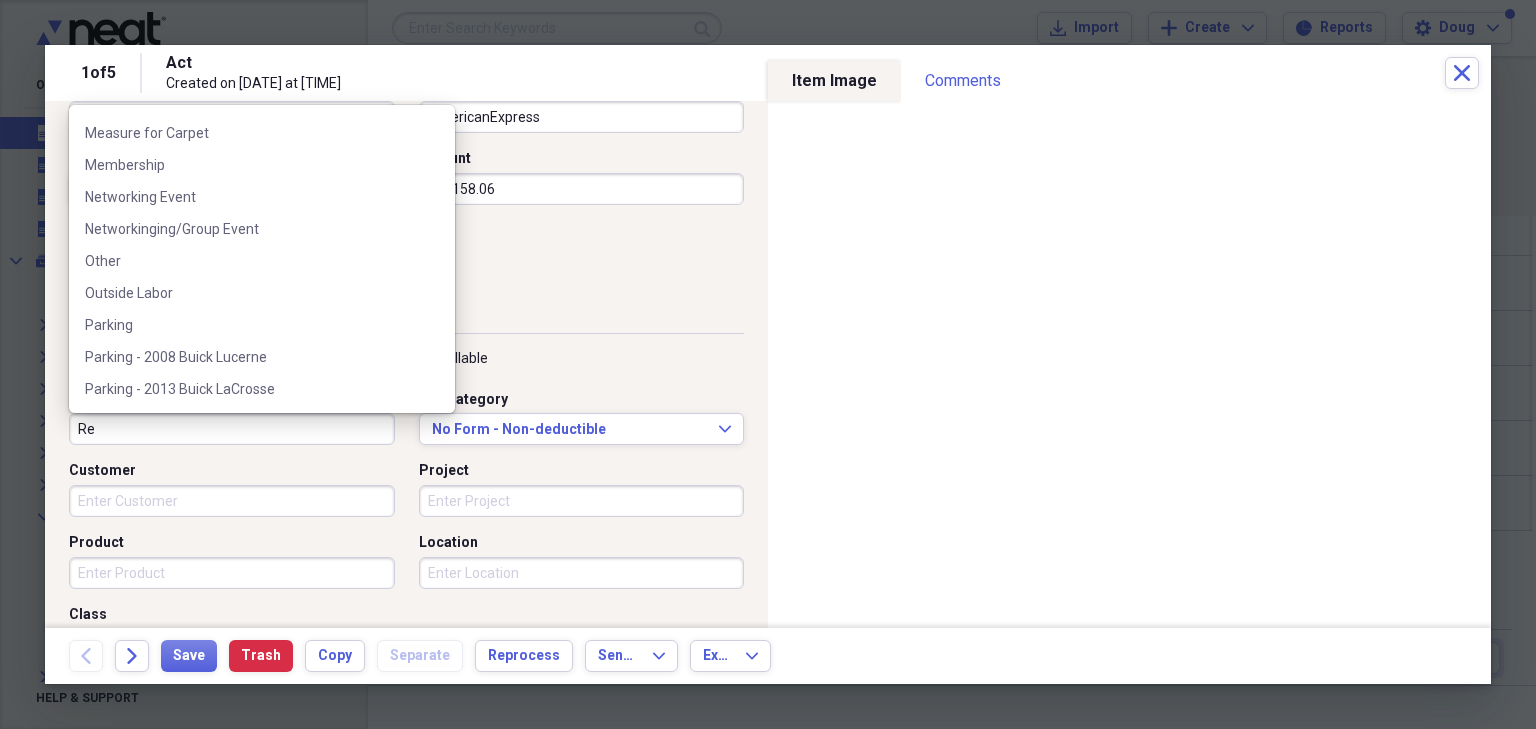scroll, scrollTop: 0, scrollLeft: 0, axis: both 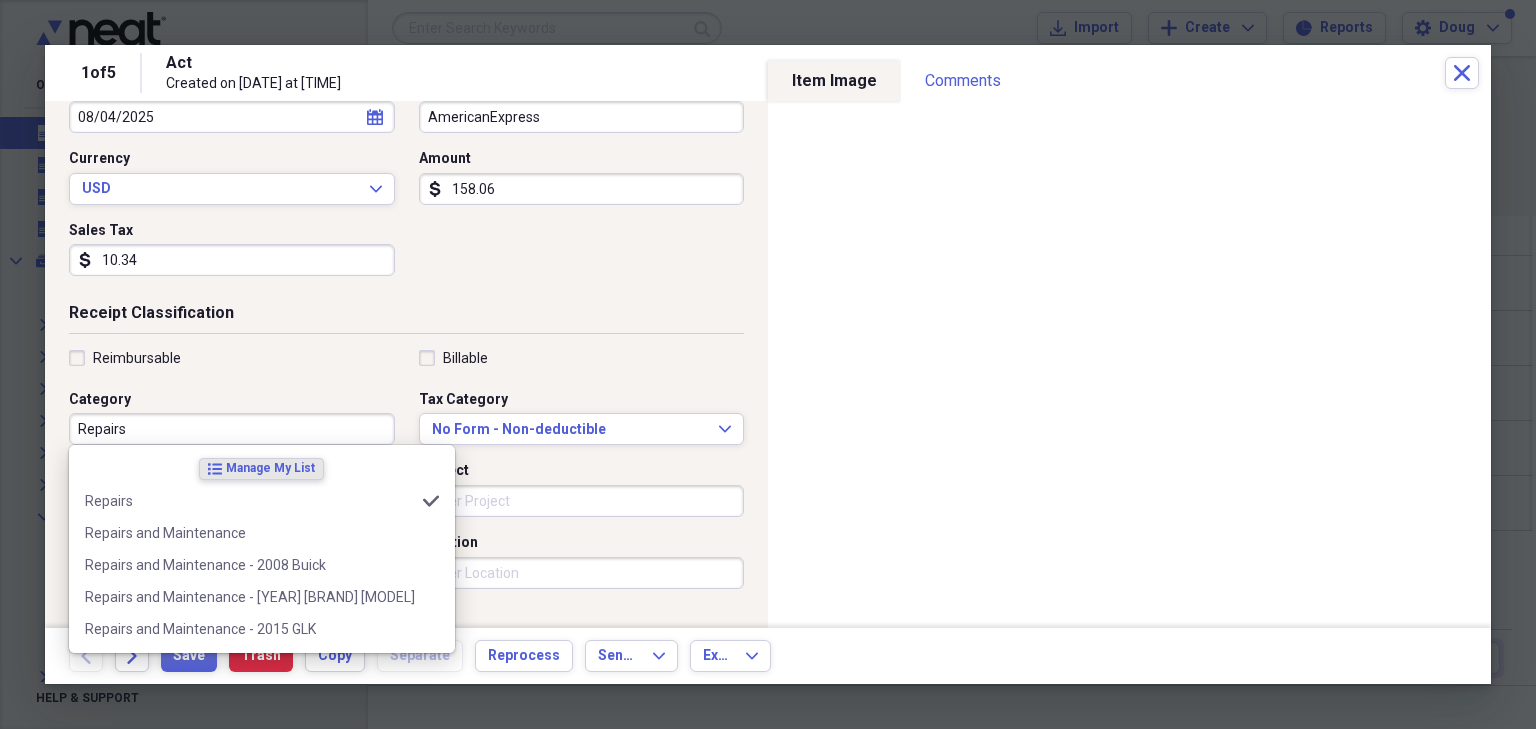 type on "Repairs" 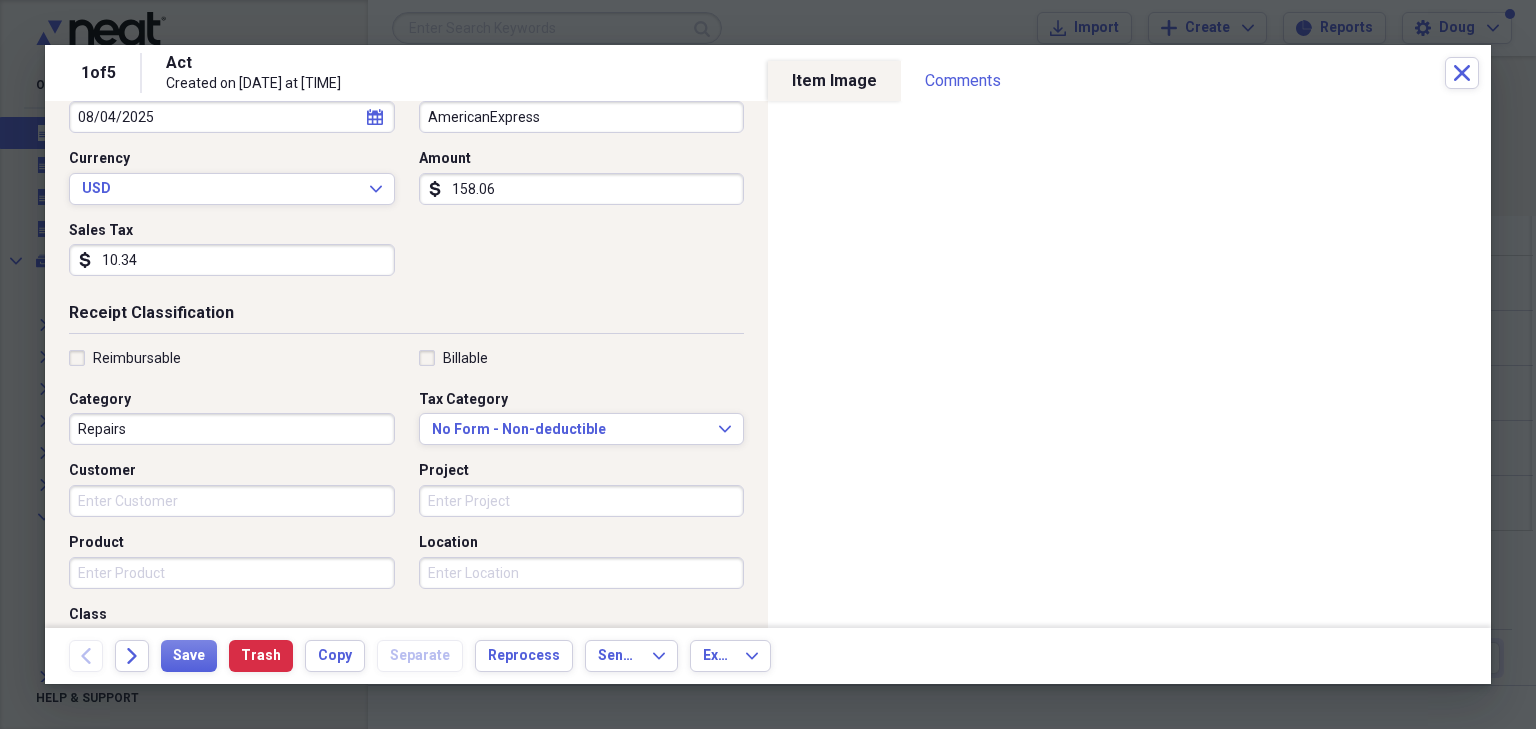 click on "Date [DATE] calendar Calendar Payment Type AmericanExpress Currency USD Expand Amount dollar-sign [PRICE] Sales Tax dollar-sign [PRICE]" at bounding box center [406, 185] 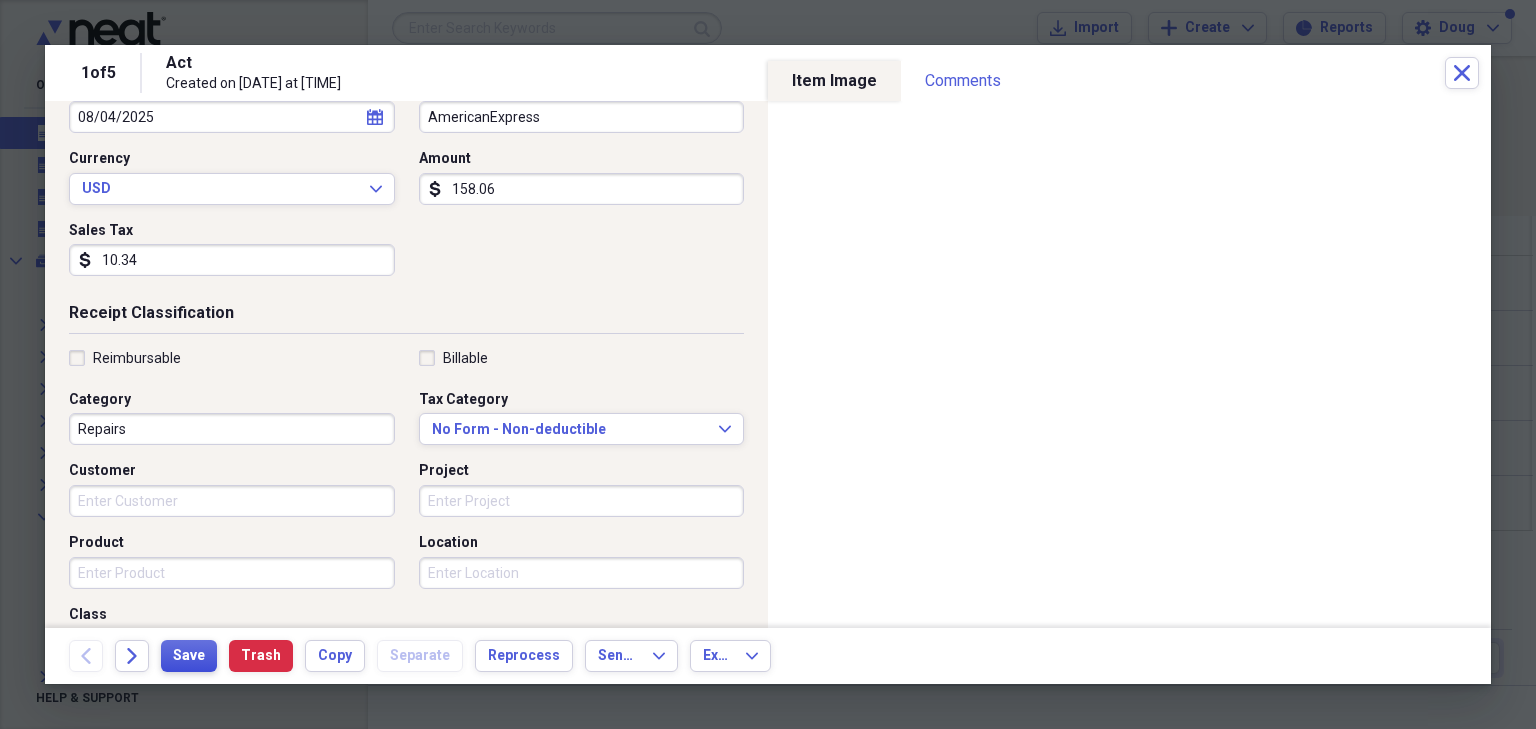 click on "Save" at bounding box center [189, 656] 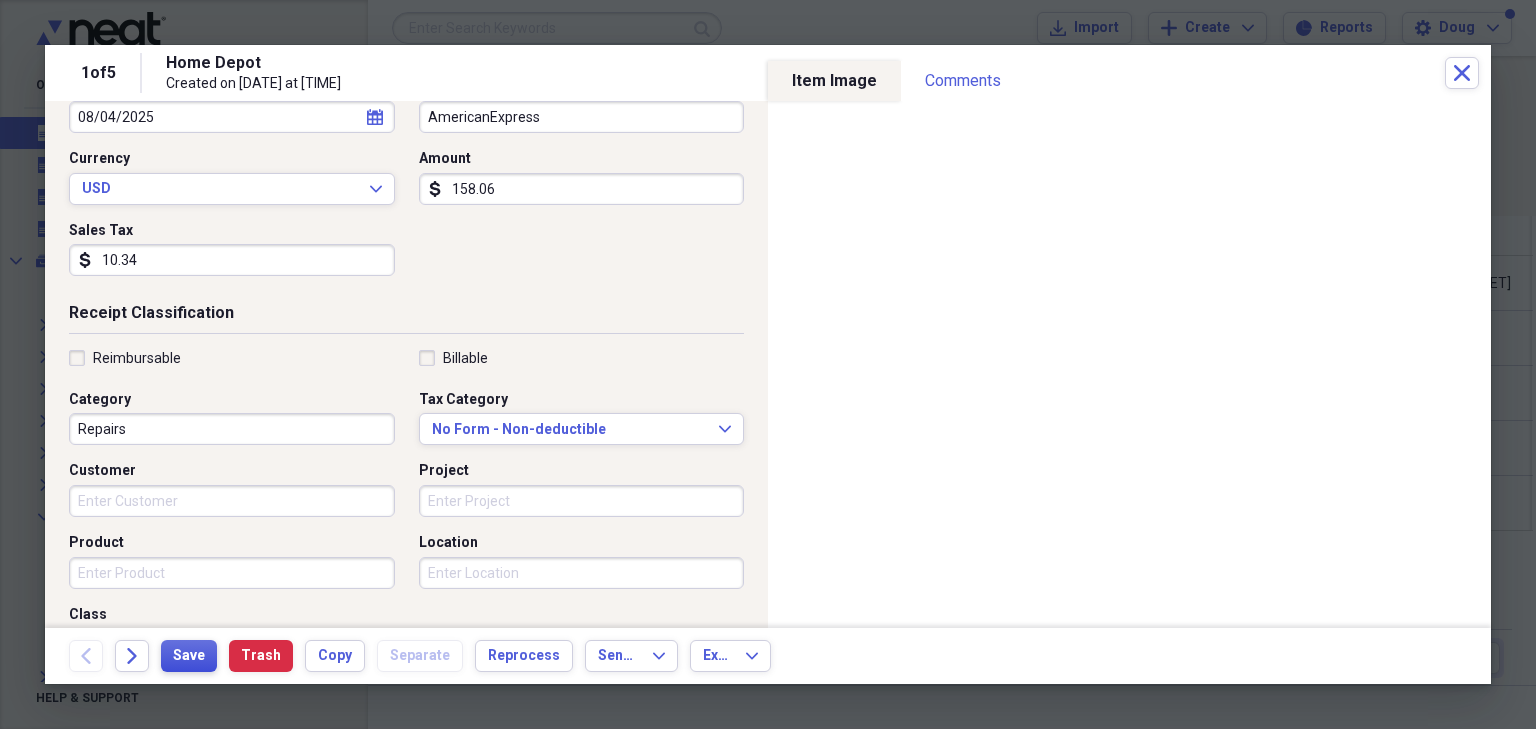 click on "Save" at bounding box center (189, 656) 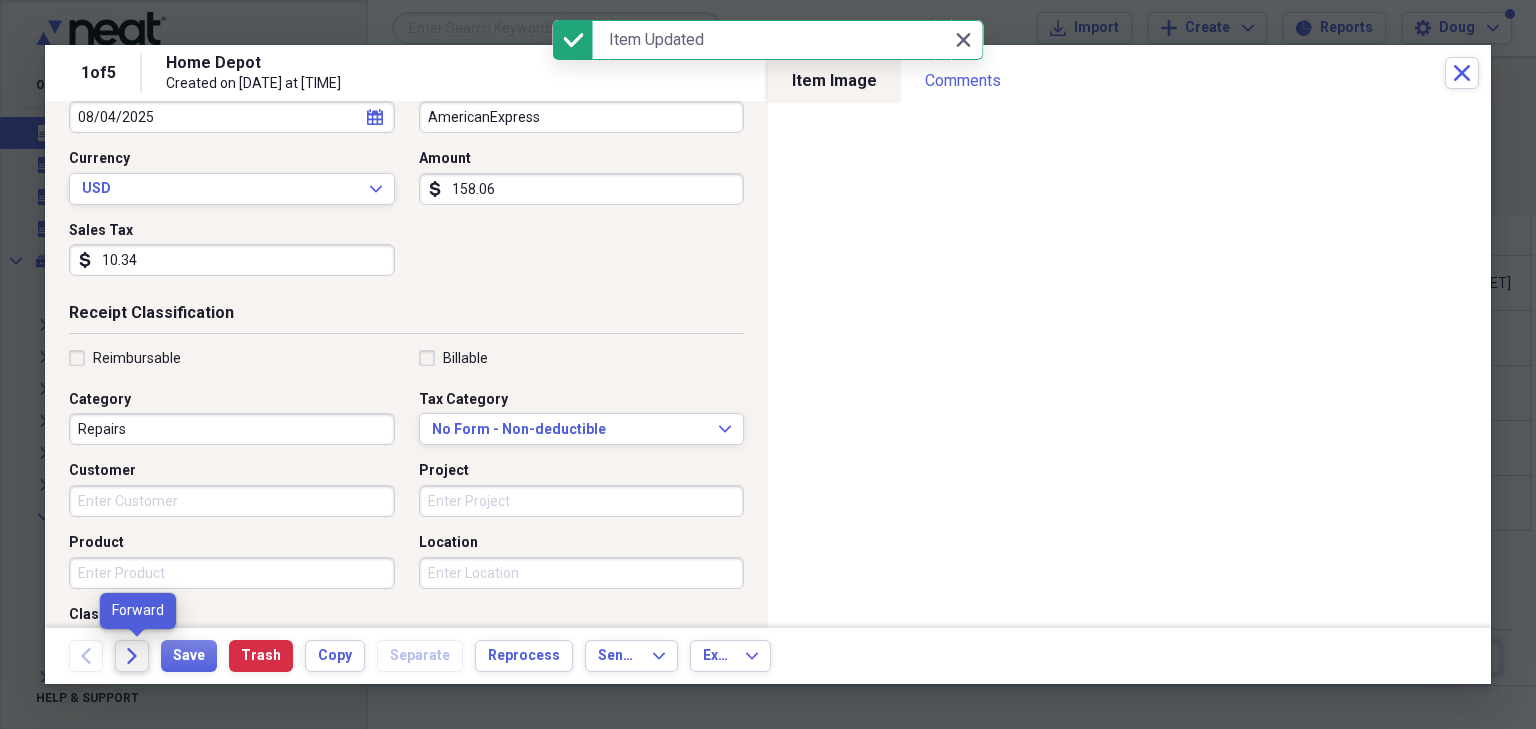 click 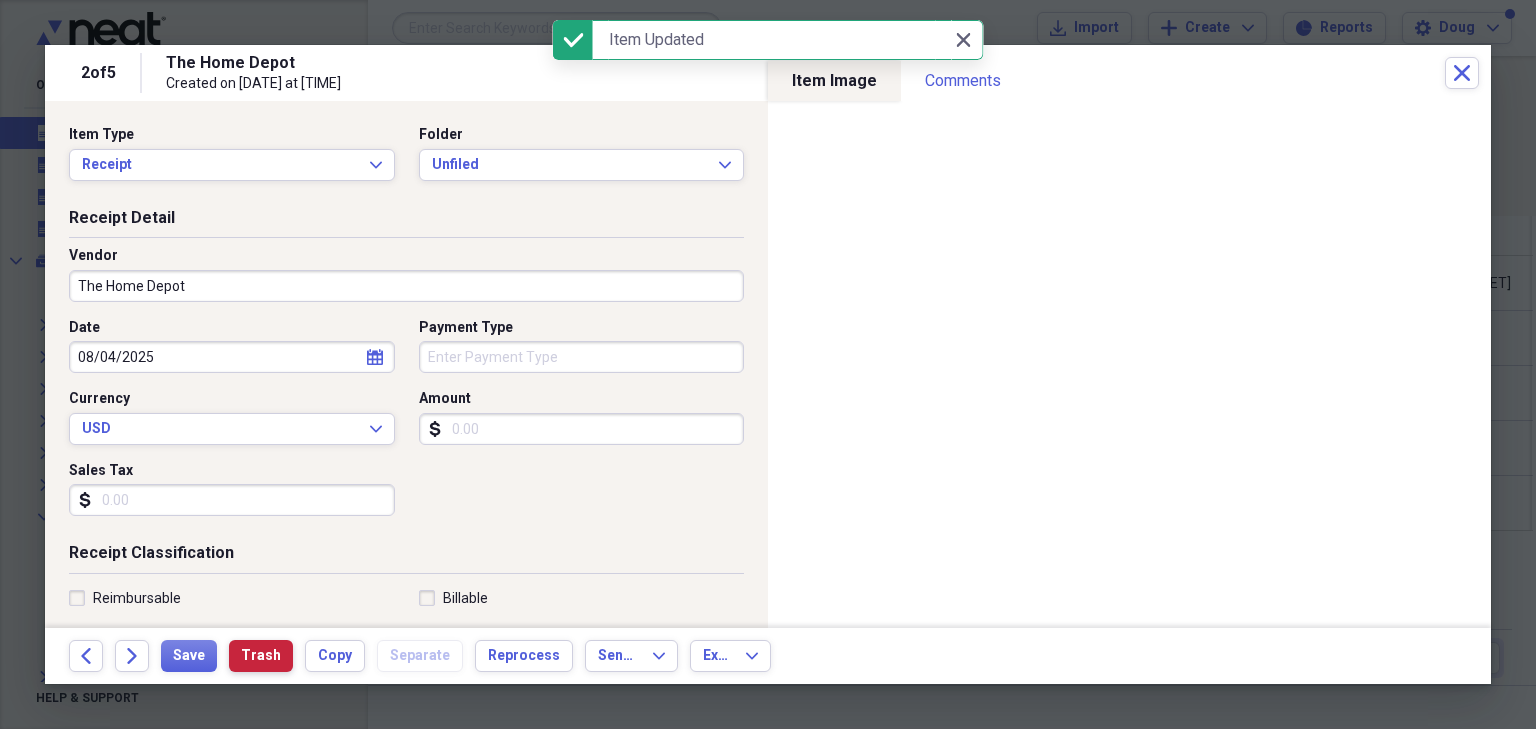 click on "Trash" at bounding box center [261, 656] 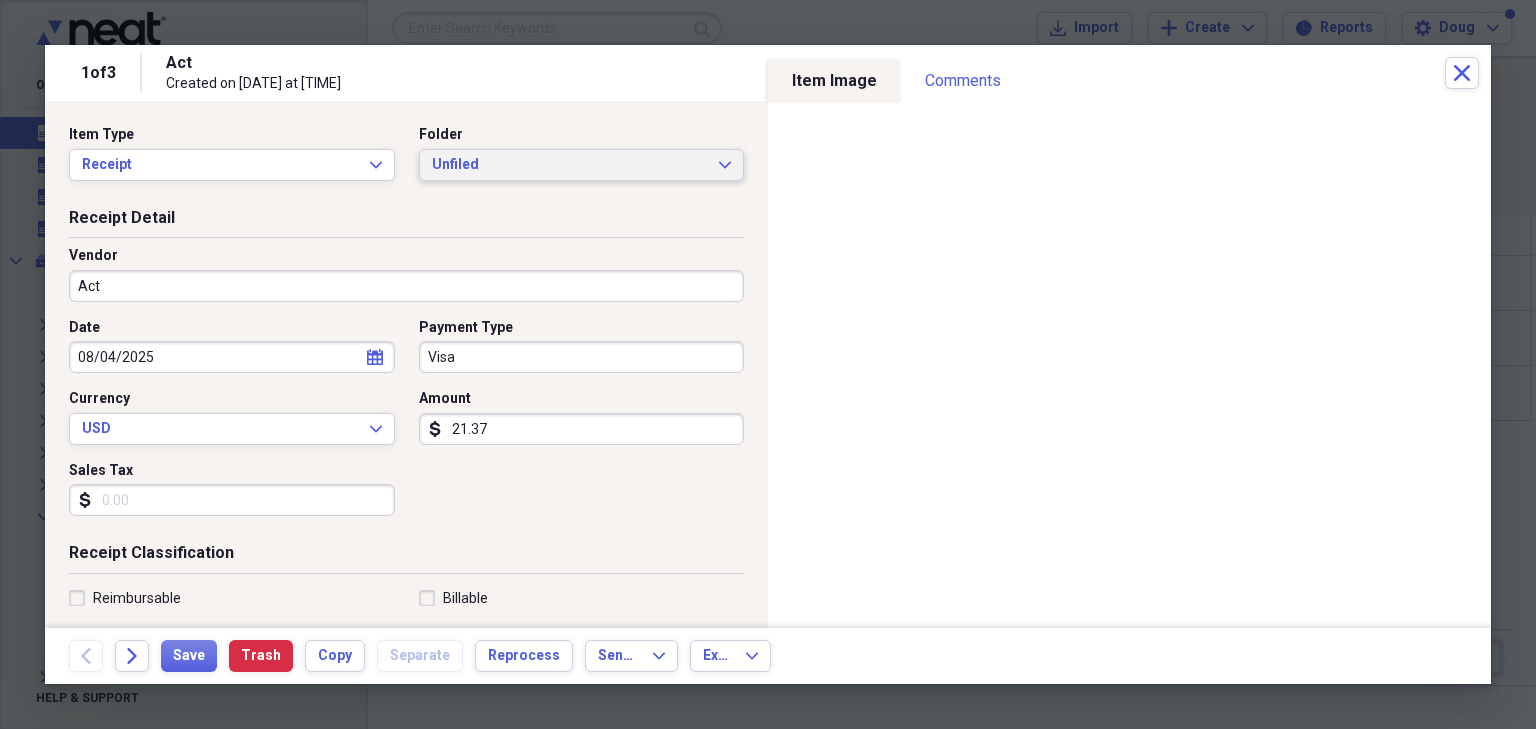 click on "Unfiled" at bounding box center [570, 165] 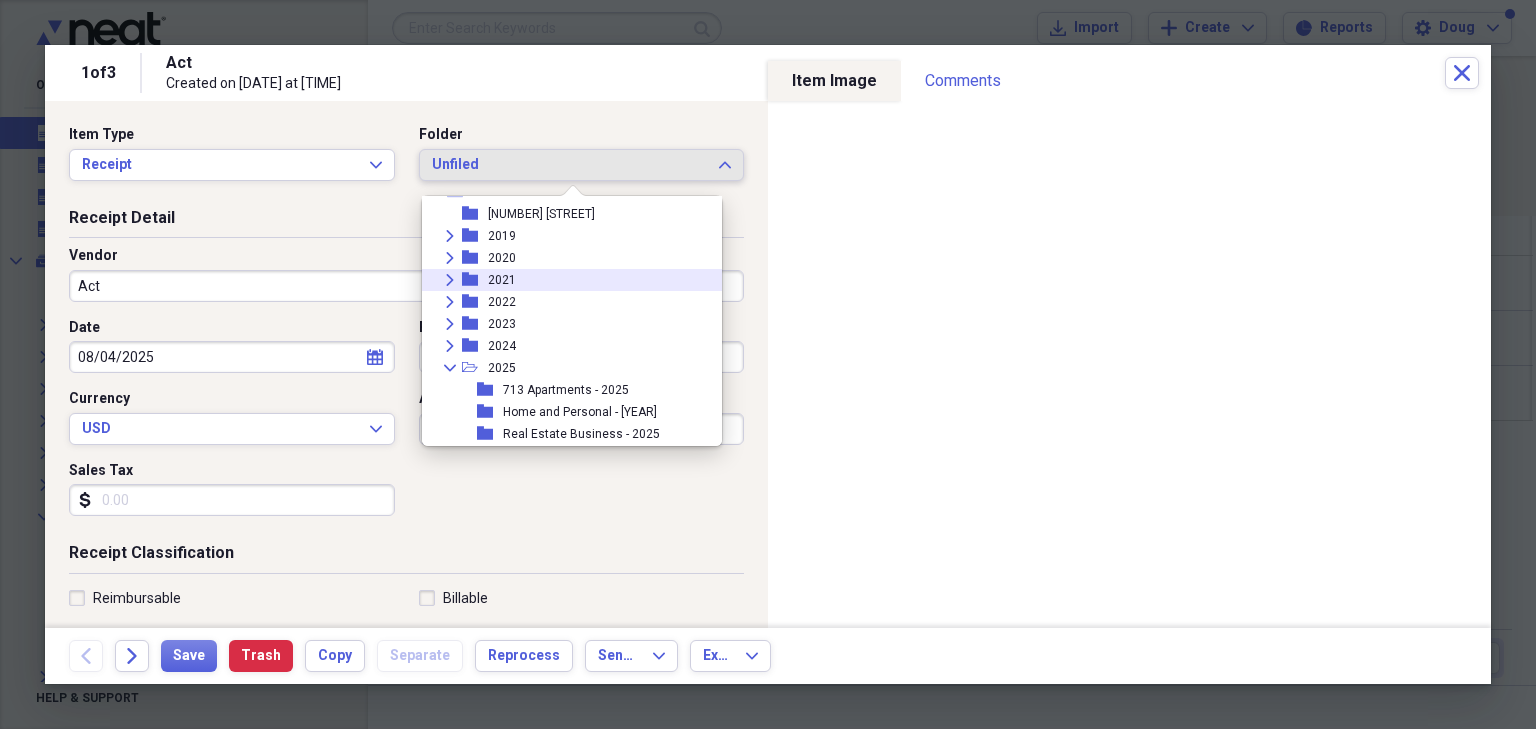 scroll, scrollTop: 80, scrollLeft: 0, axis: vertical 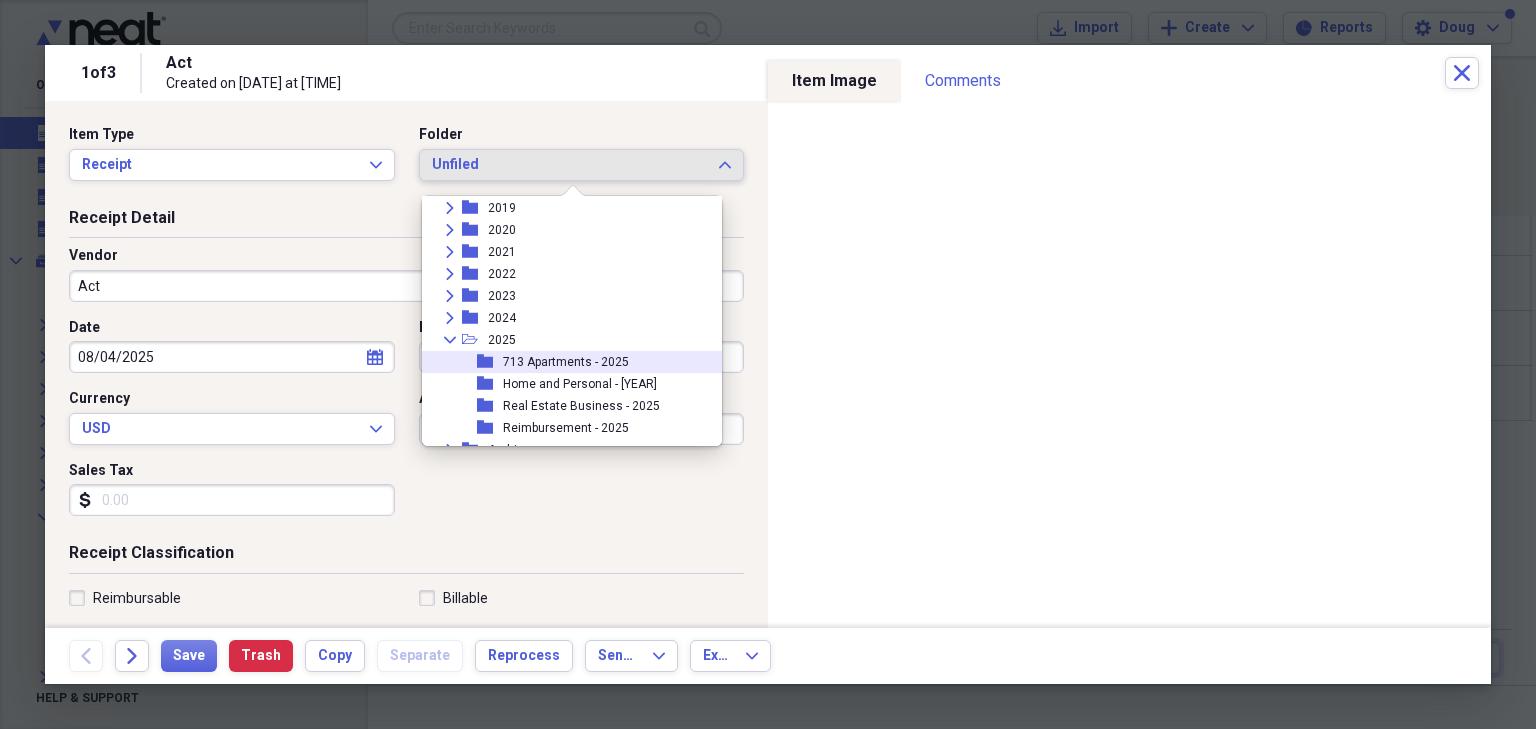 click on "713 Apartments - 2025" at bounding box center (566, 362) 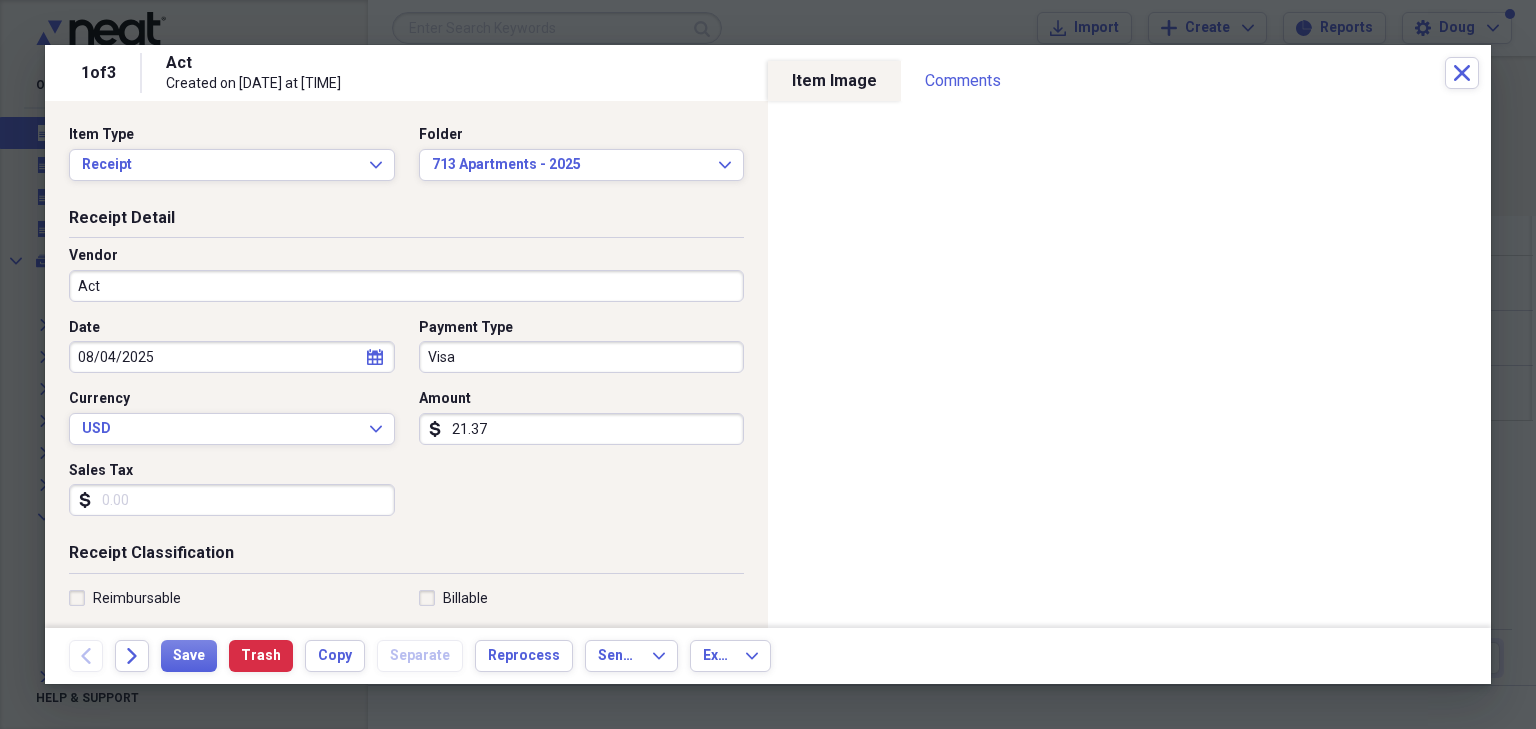 click on "Act" at bounding box center [406, 286] 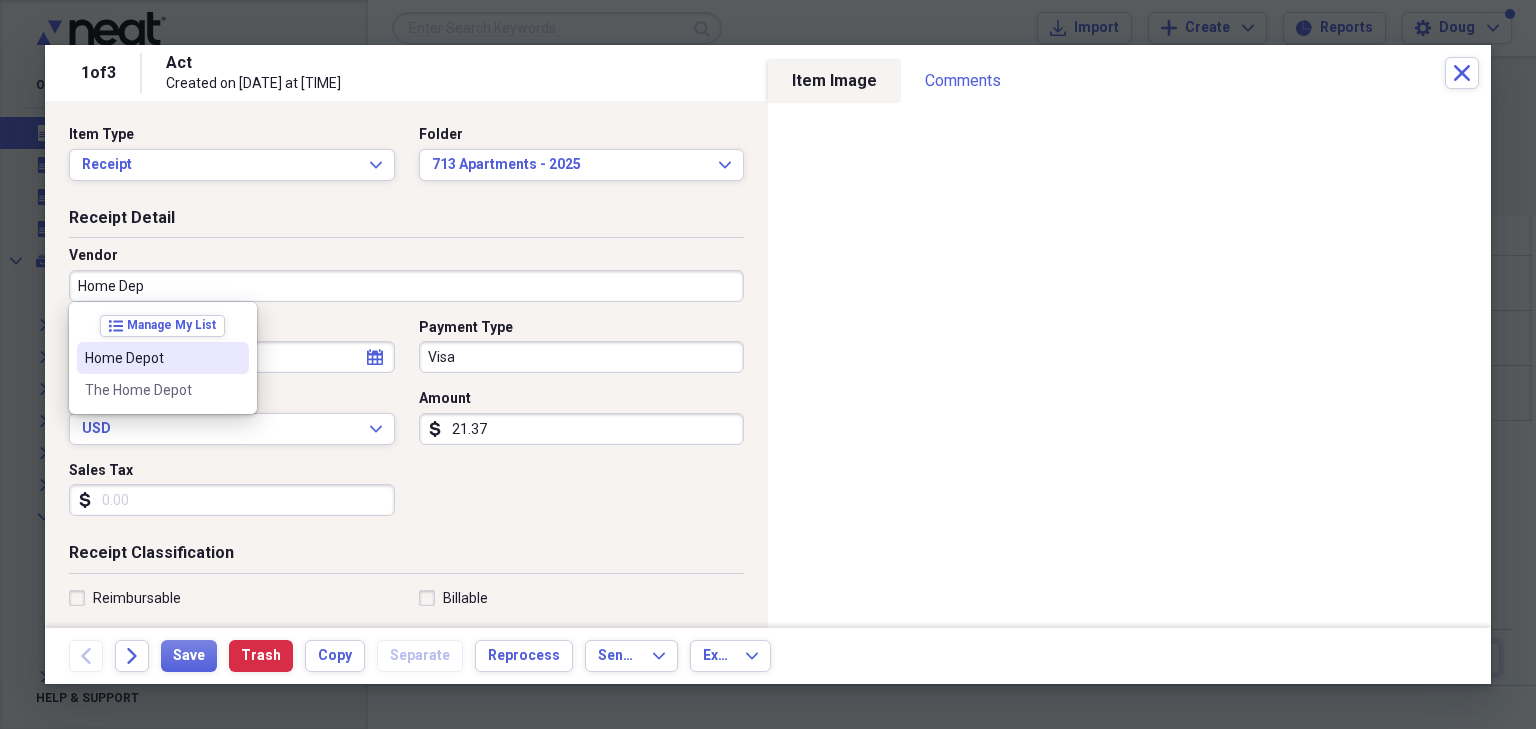 click on "Home Depot" at bounding box center (151, 358) 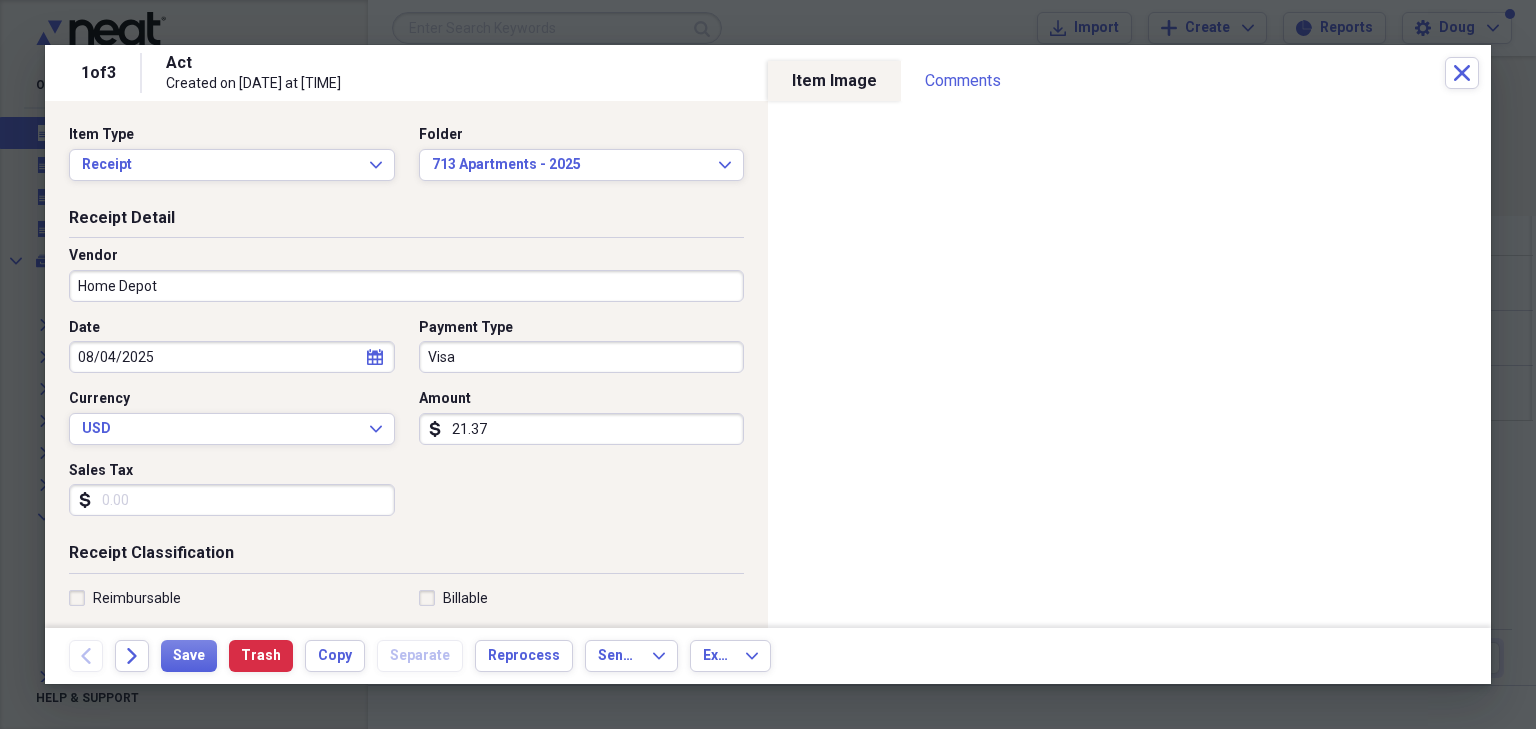 type on "Listing Expense" 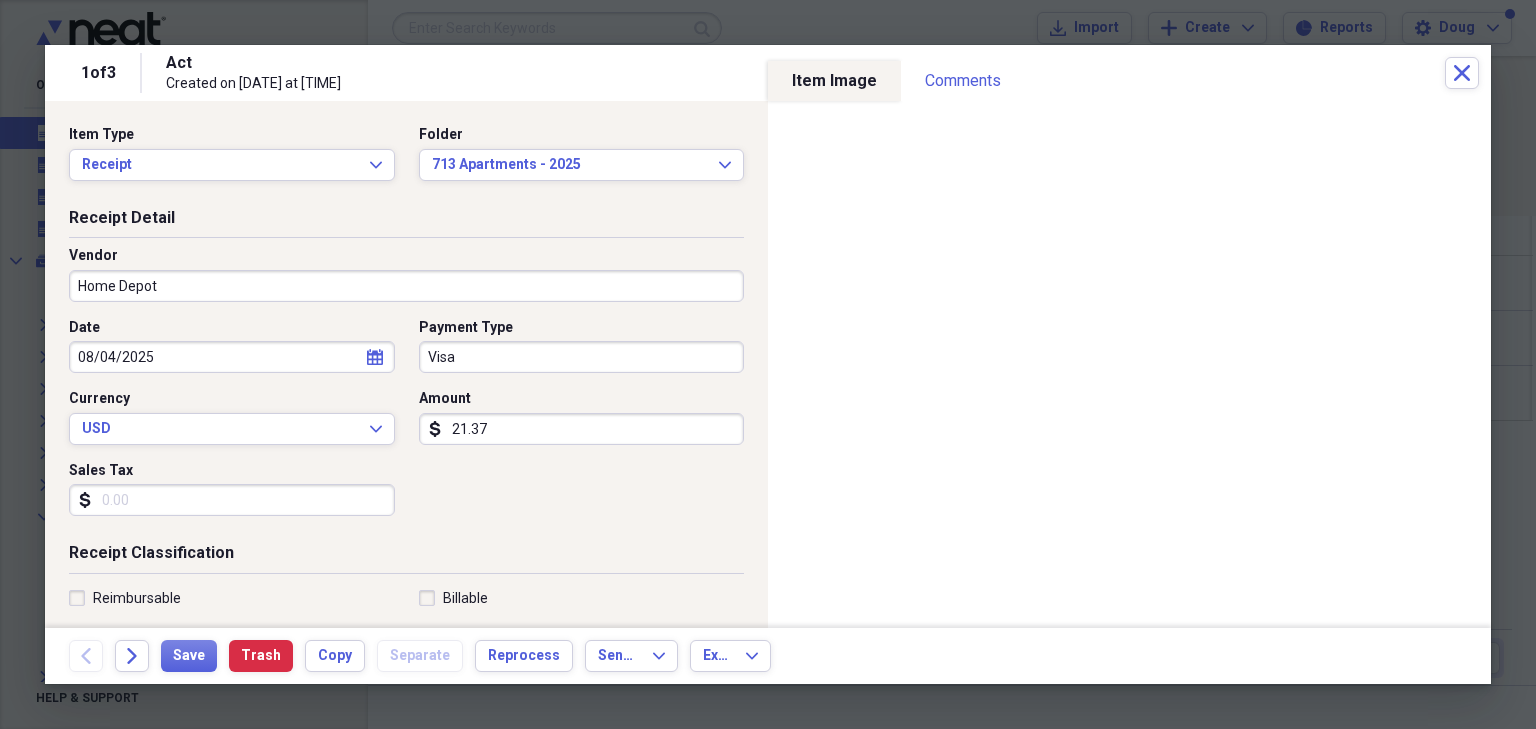 click on "Visa" at bounding box center (582, 357) 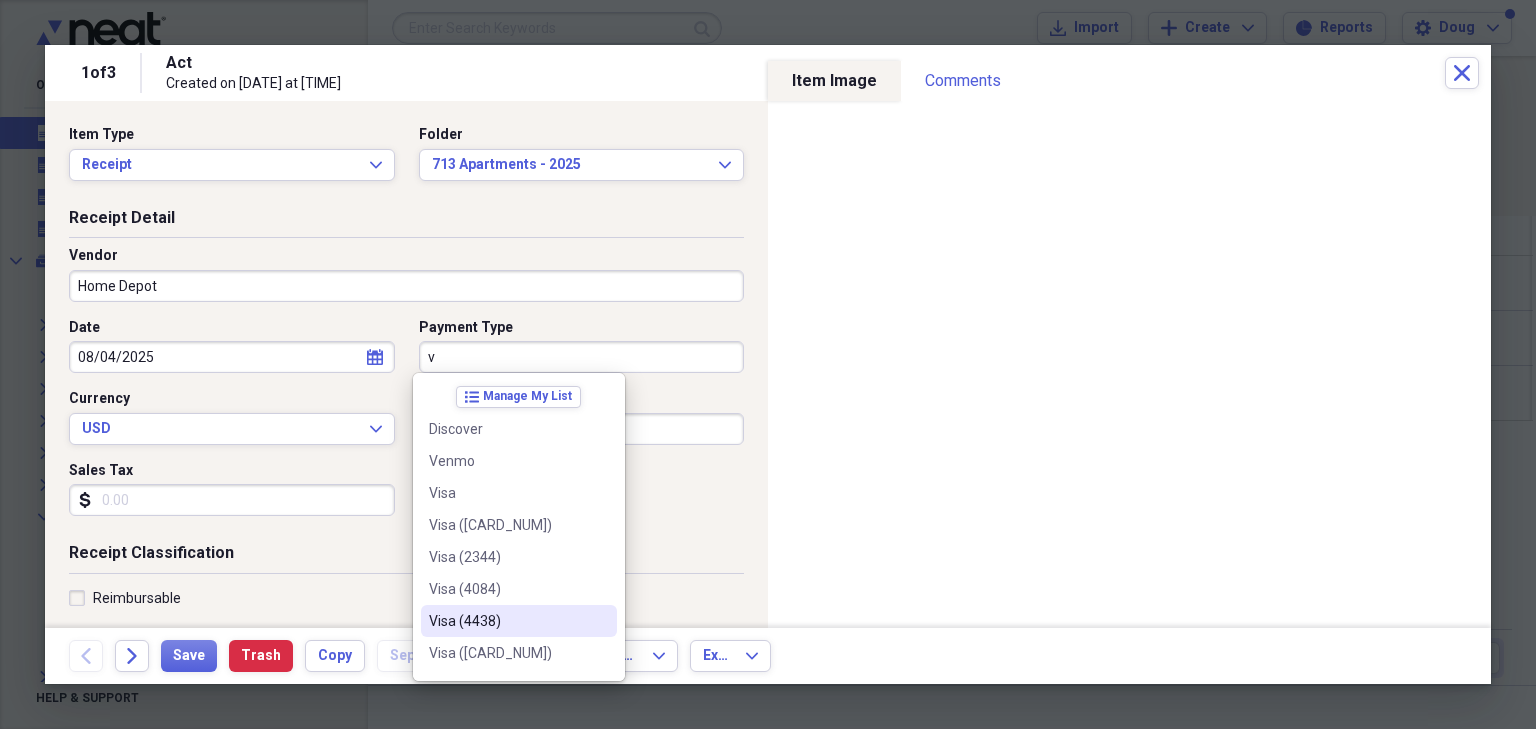 click on "Visa (4438)" at bounding box center (507, 621) 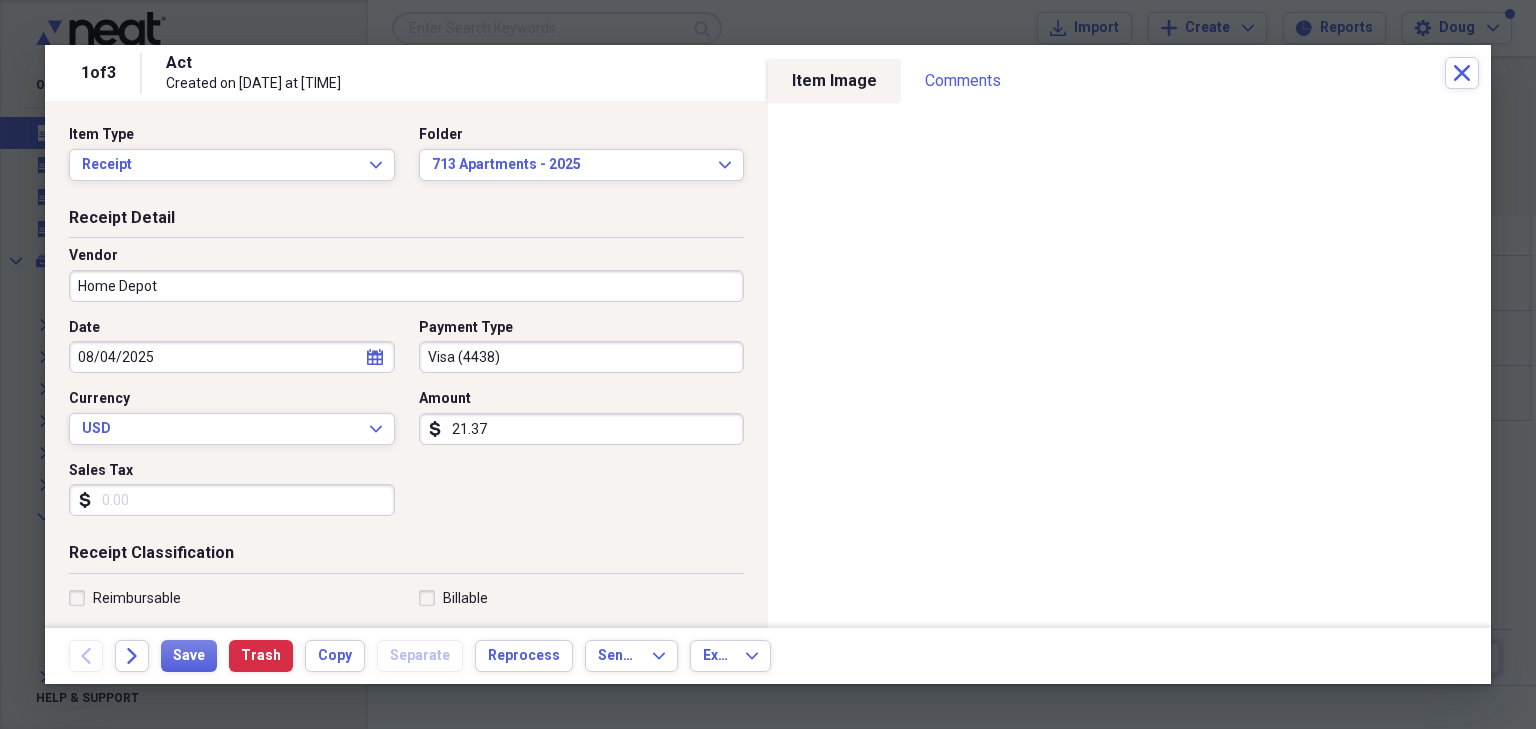 click on "Sales Tax" at bounding box center (232, 500) 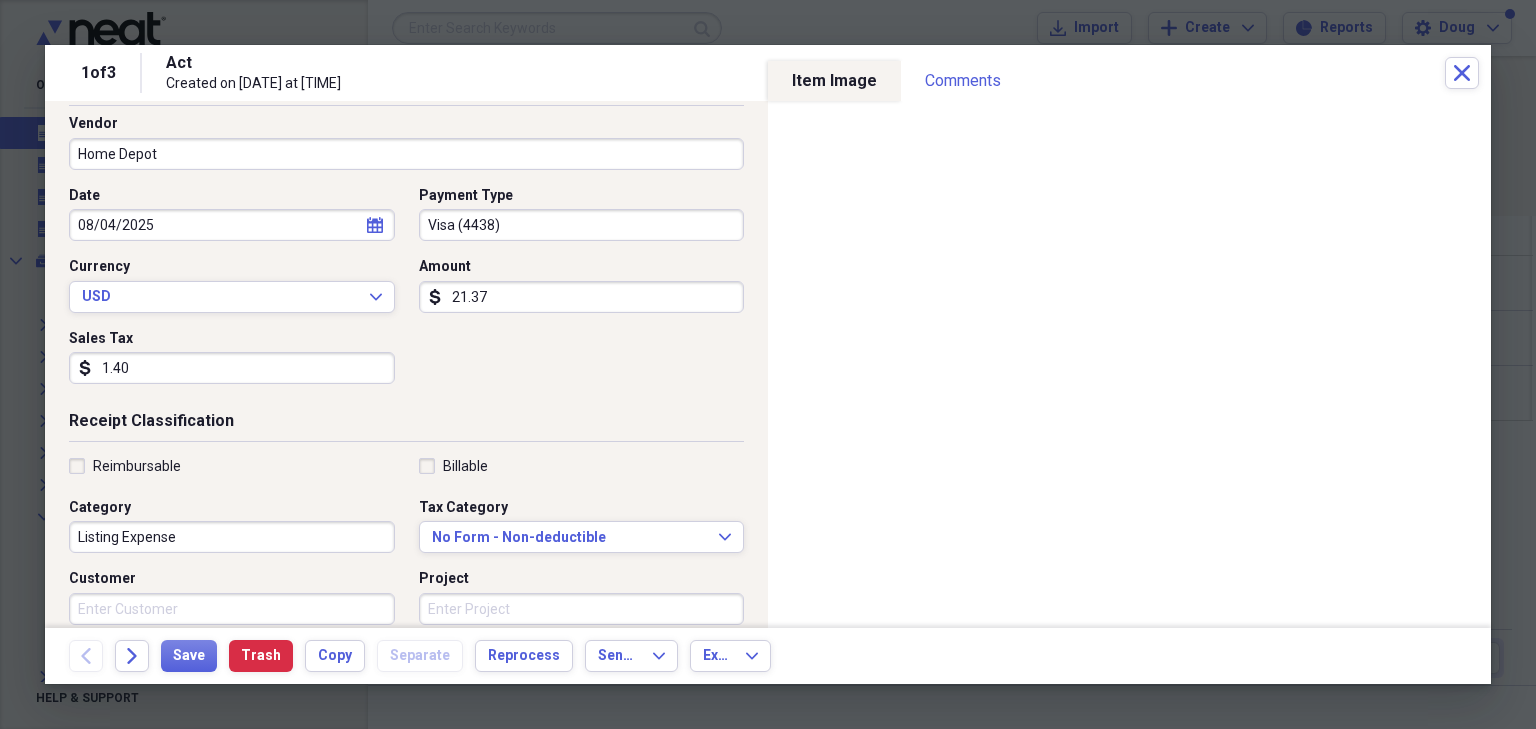 scroll, scrollTop: 160, scrollLeft: 0, axis: vertical 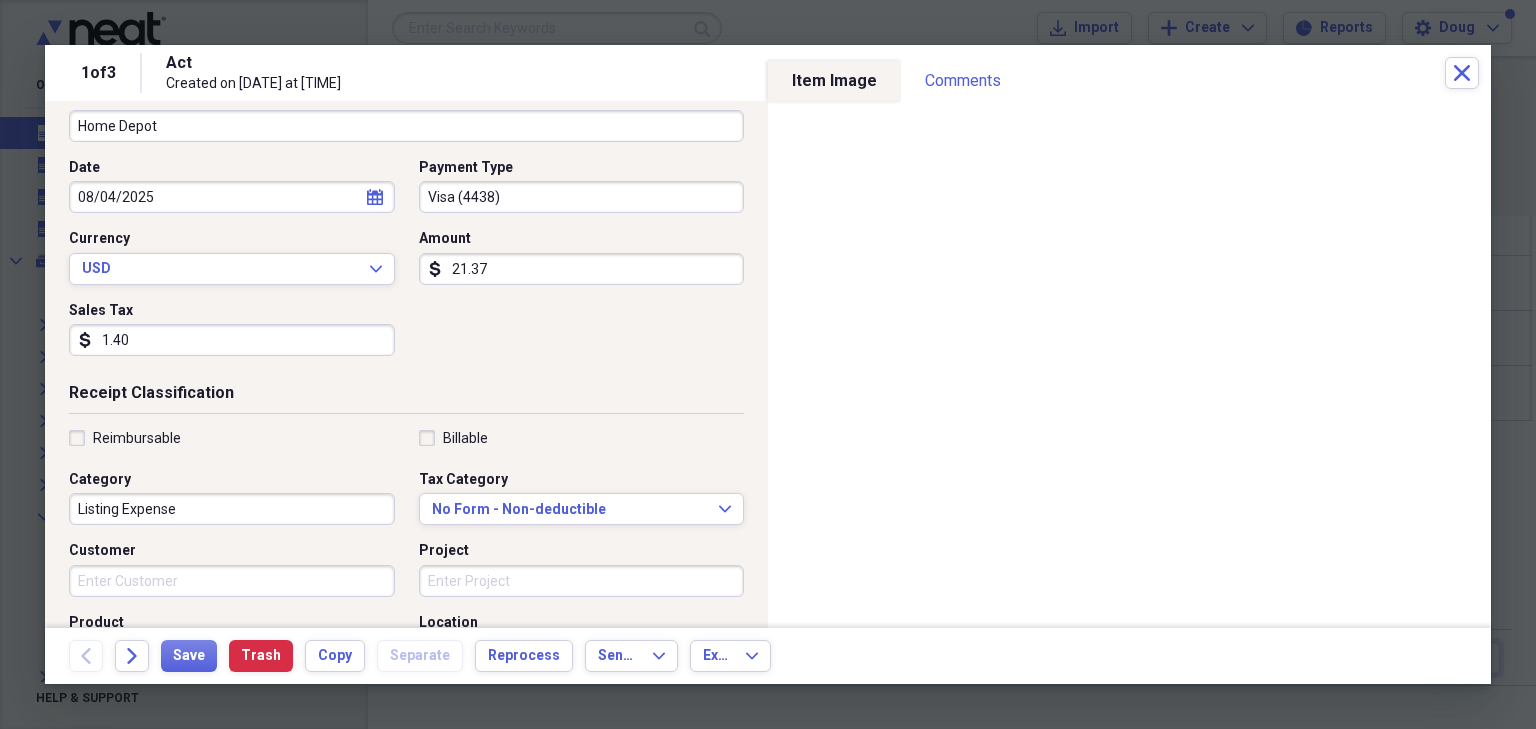 type on "1.40" 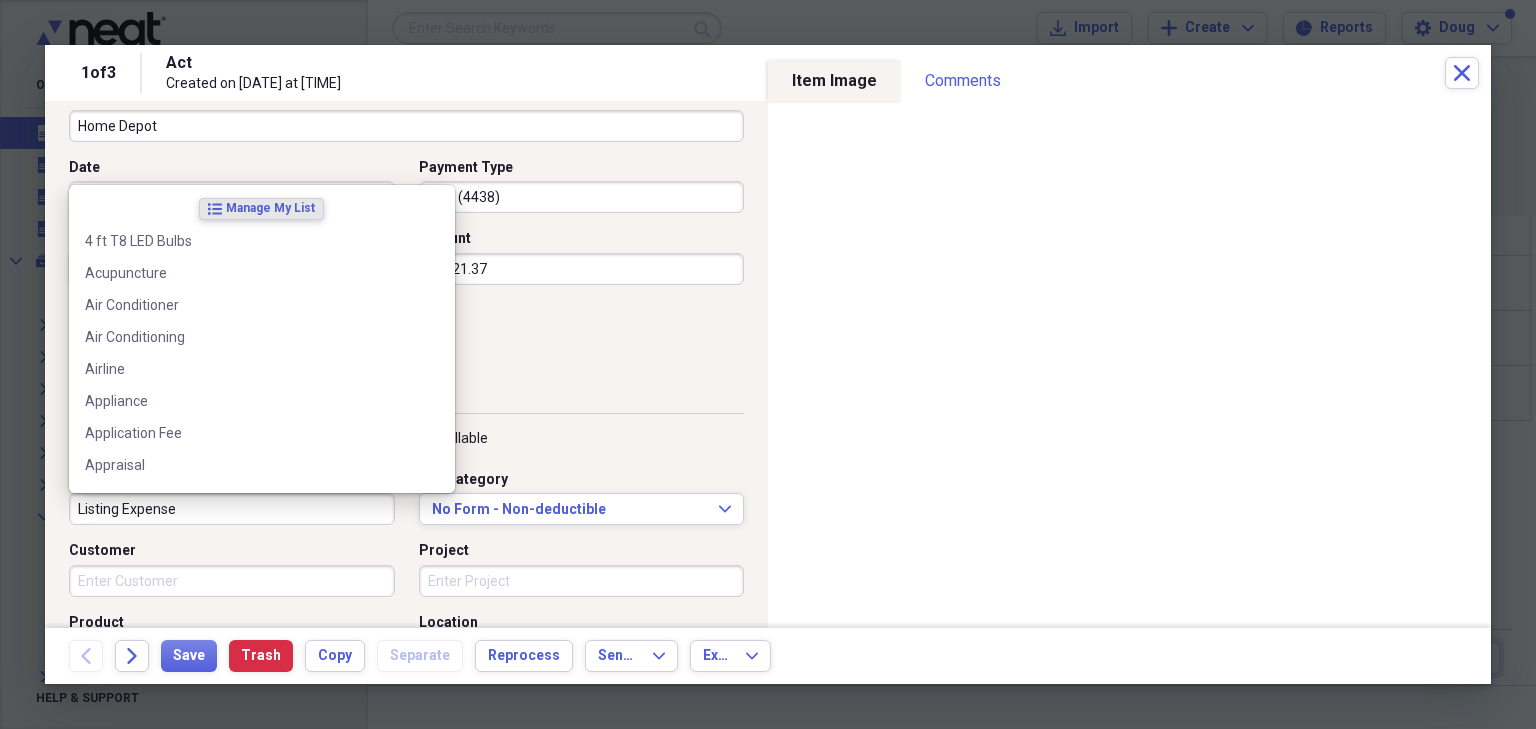 click on "Listing Expense" at bounding box center [232, 509] 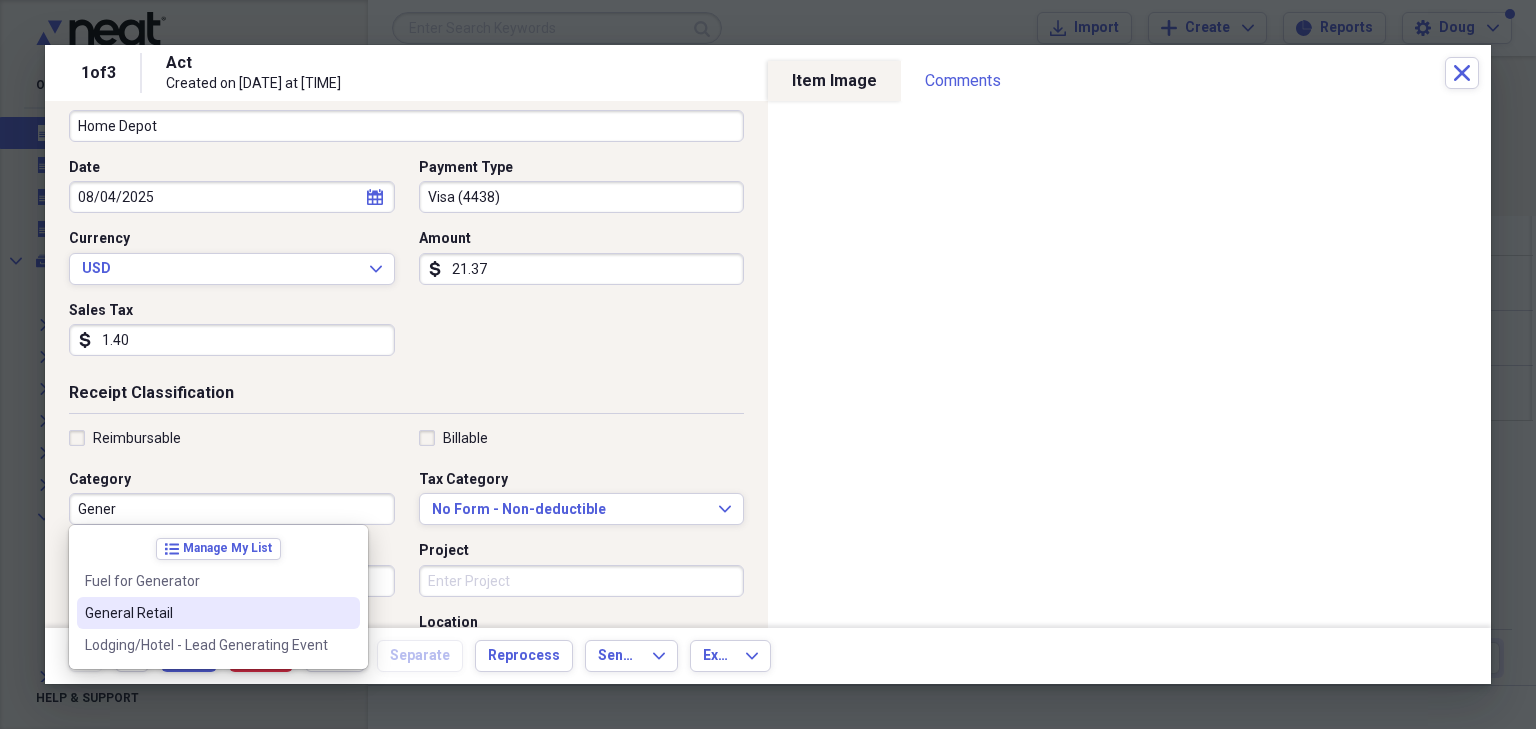 click on "General Retail" at bounding box center [206, 613] 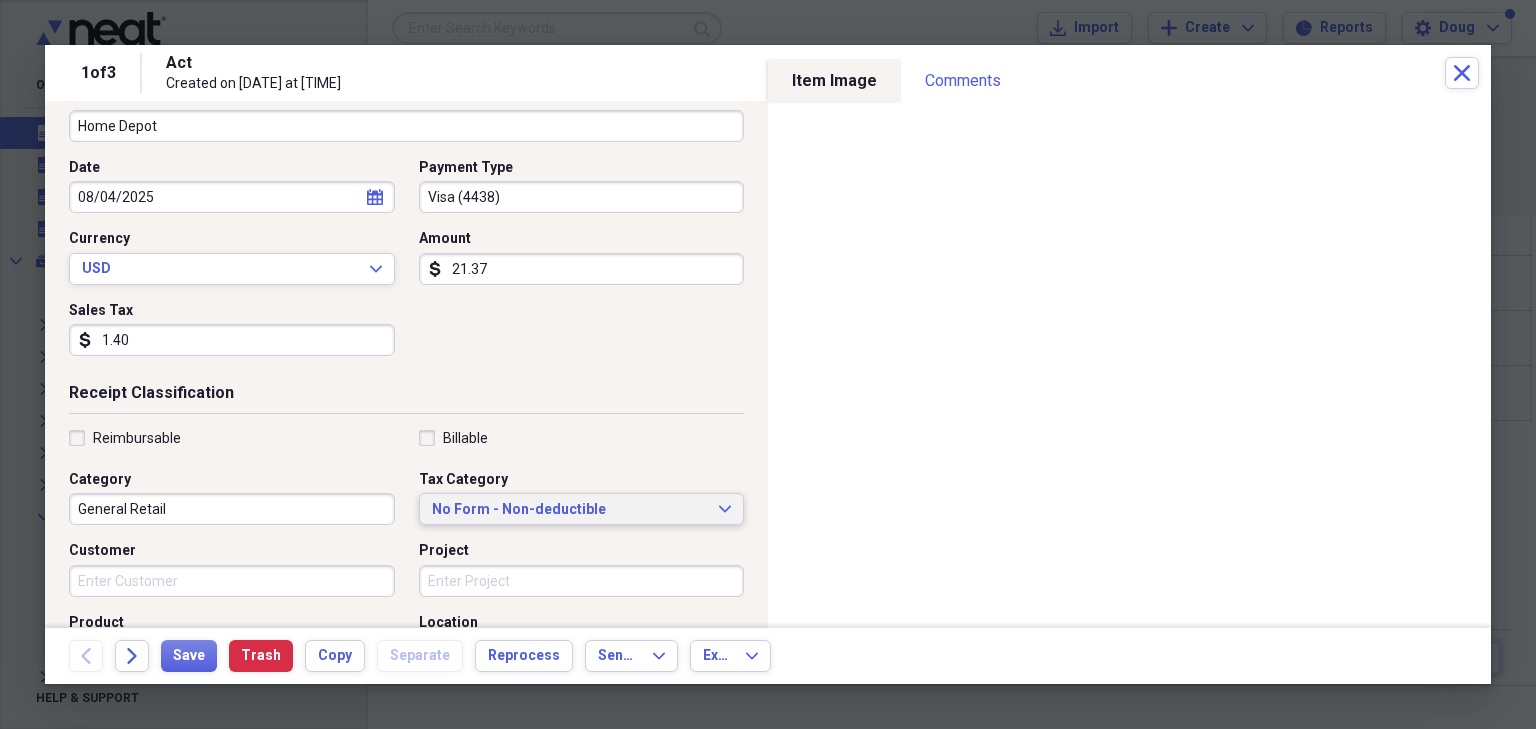 click on "No Form - Non-deductible" at bounding box center (570, 510) 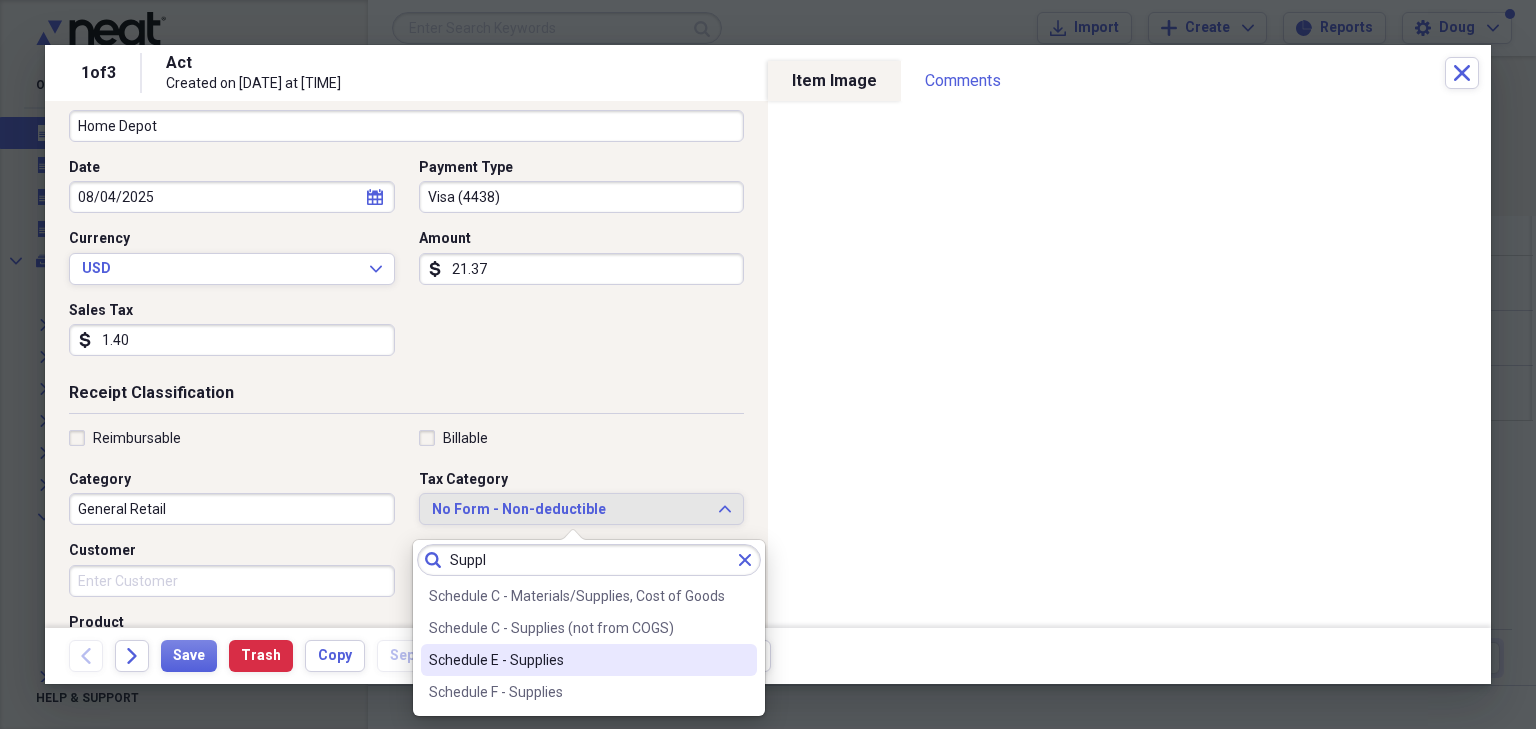 type on "Suppl" 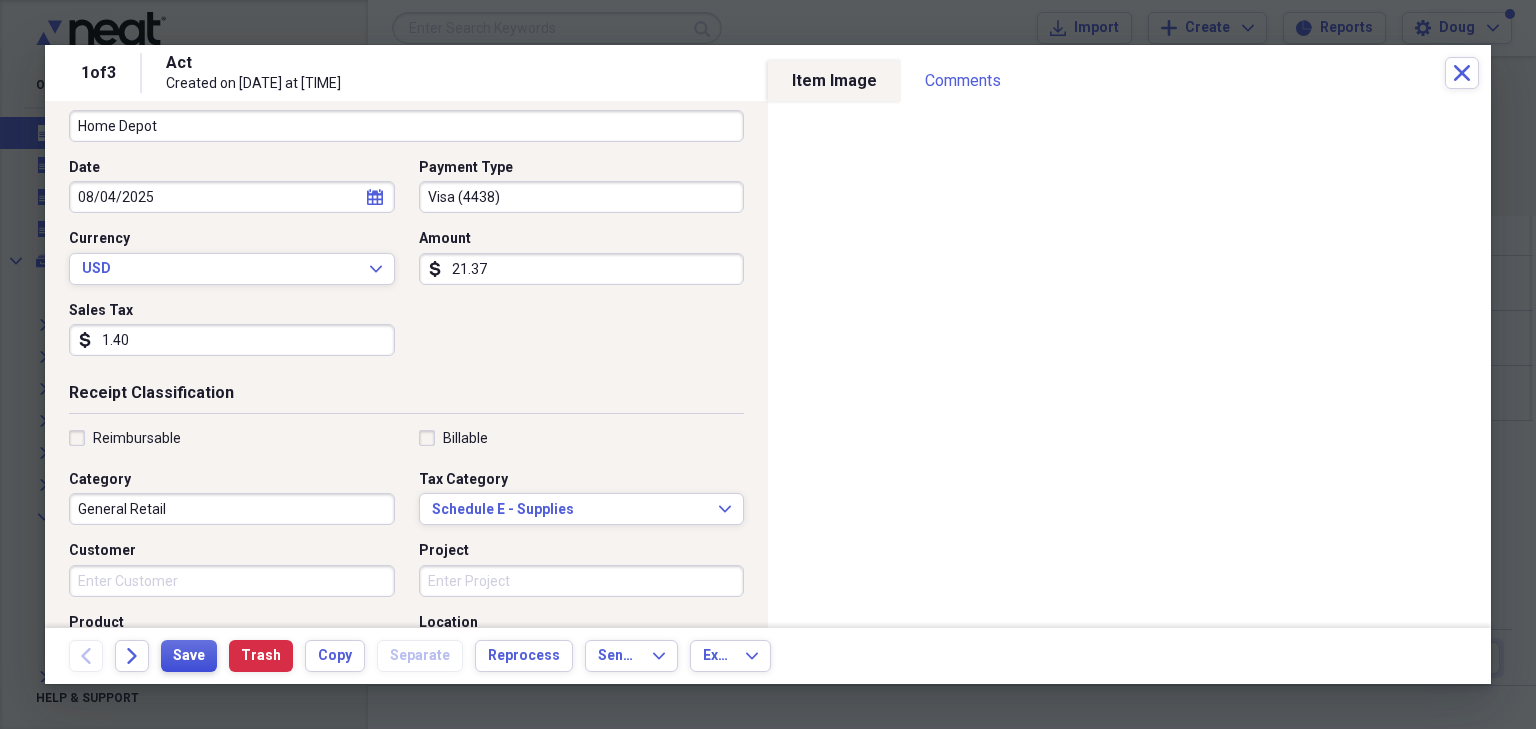 click on "Save" at bounding box center (189, 656) 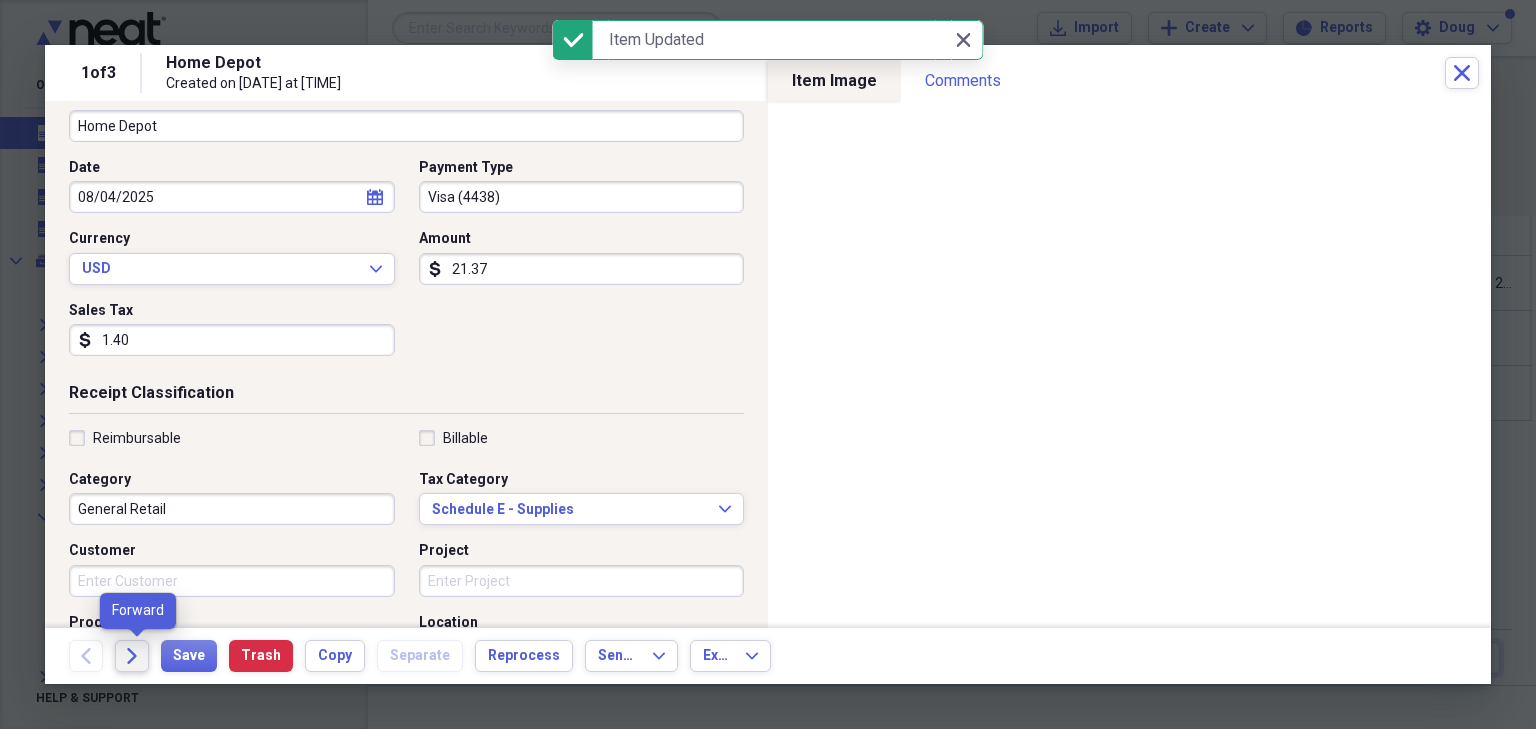 click 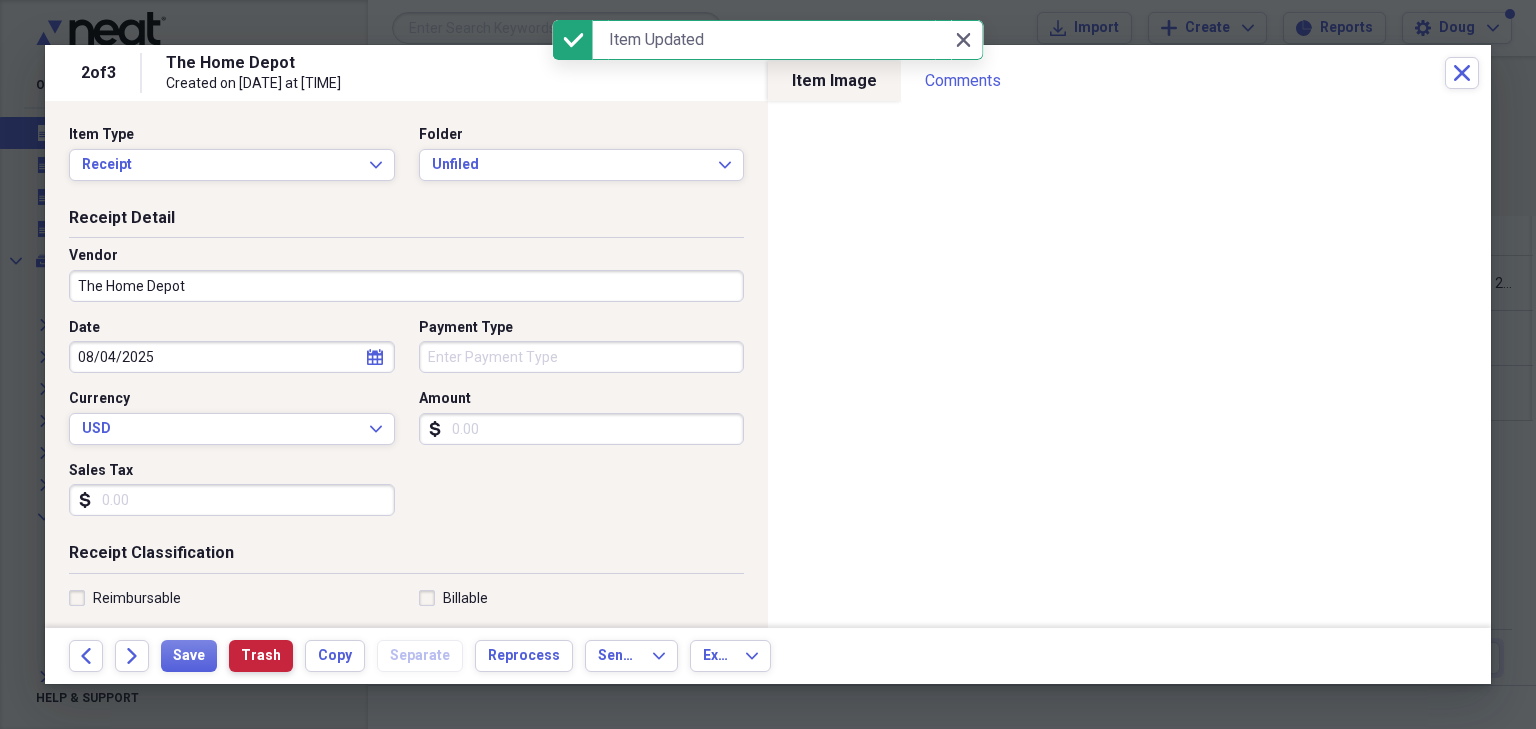 click on "Trash" at bounding box center [261, 656] 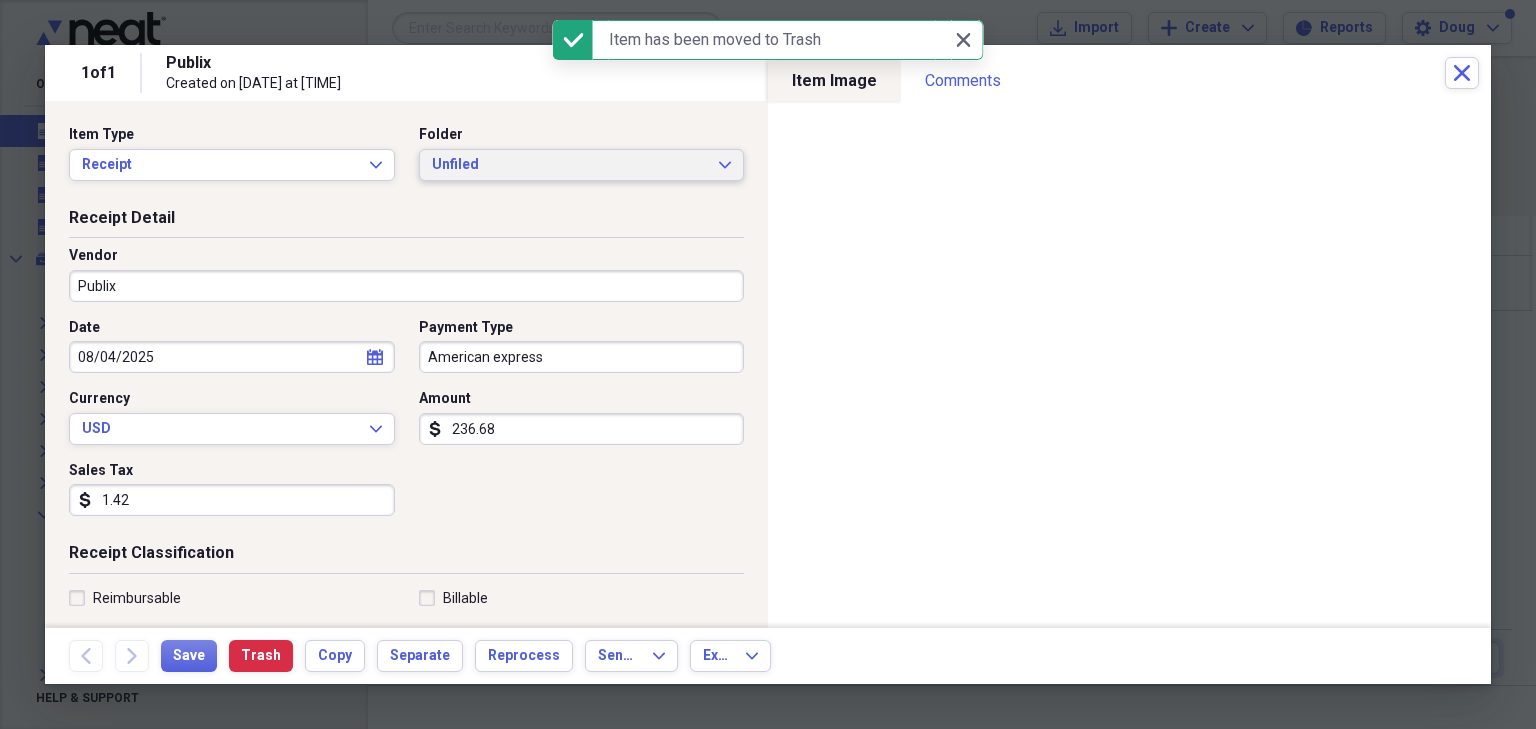 click on "Unfiled" at bounding box center [570, 165] 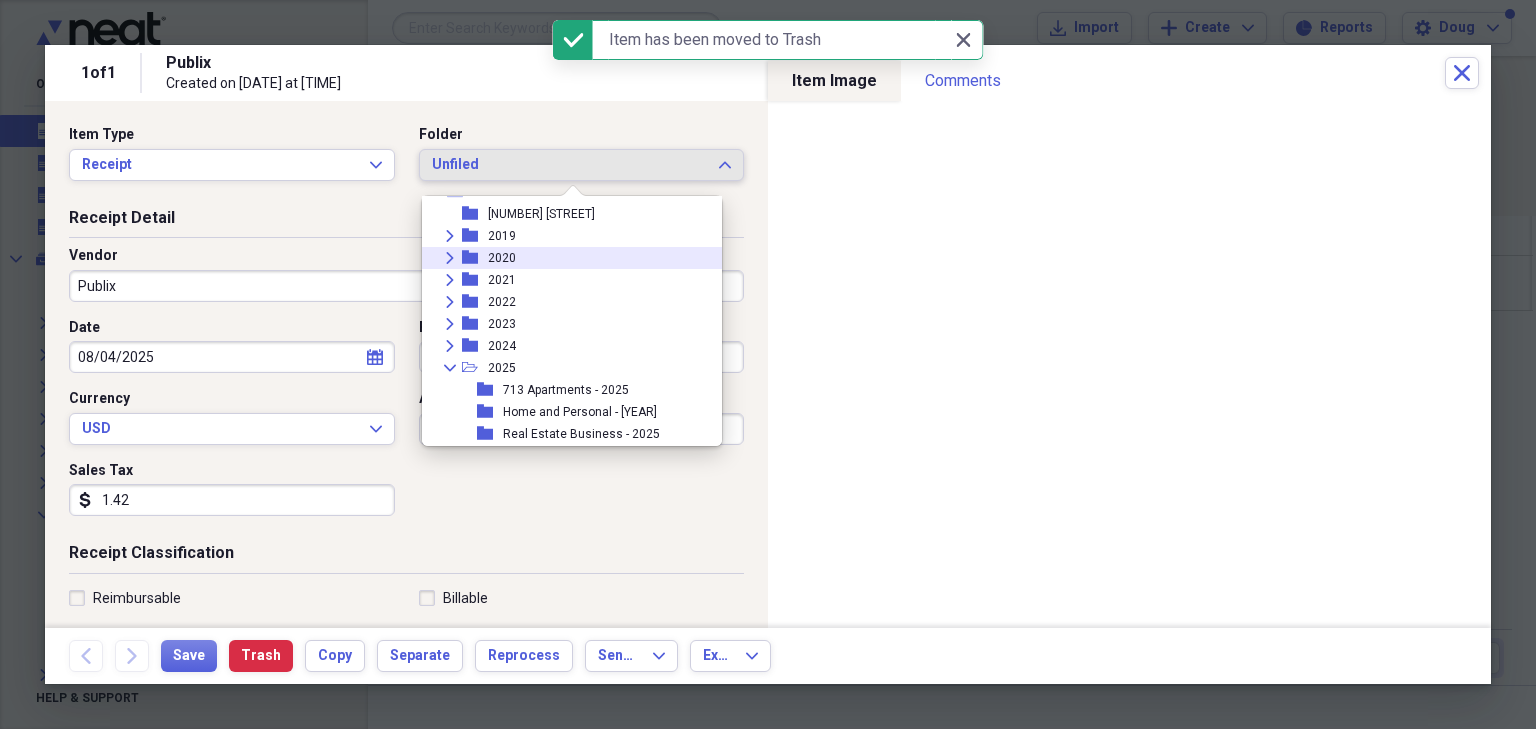 scroll, scrollTop: 80, scrollLeft: 0, axis: vertical 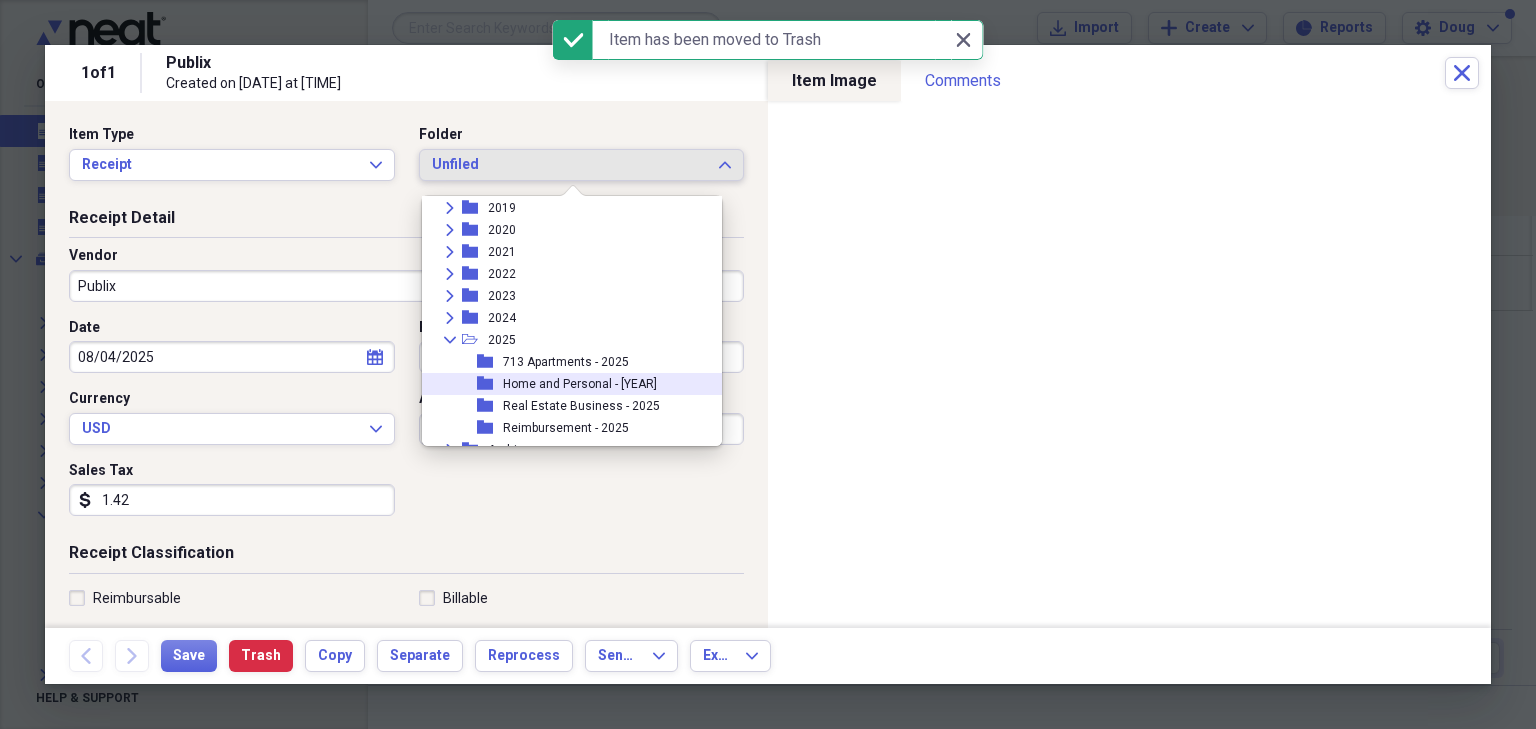 click on "Home and Personal - [YEAR]" at bounding box center [580, 384] 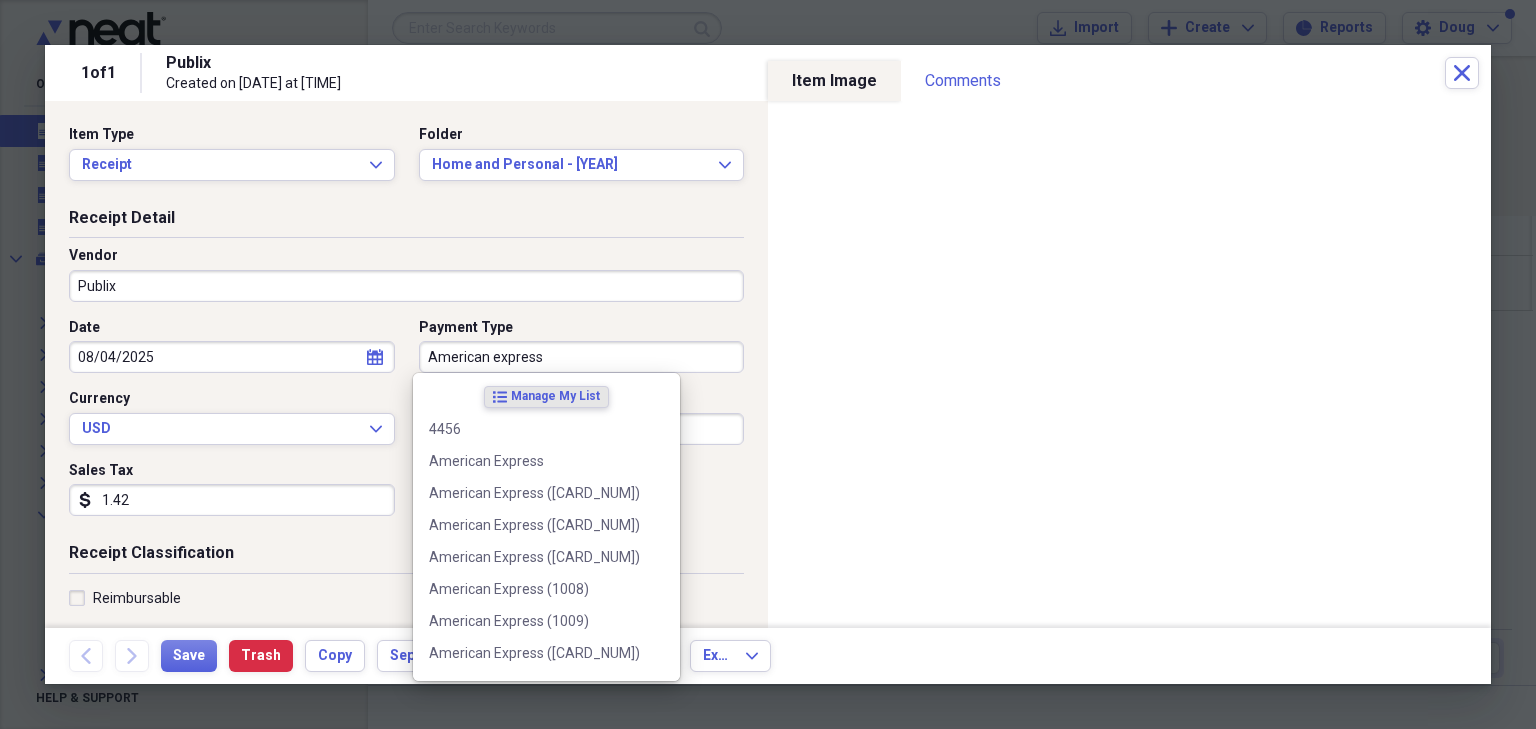 click on "American express" at bounding box center (582, 357) 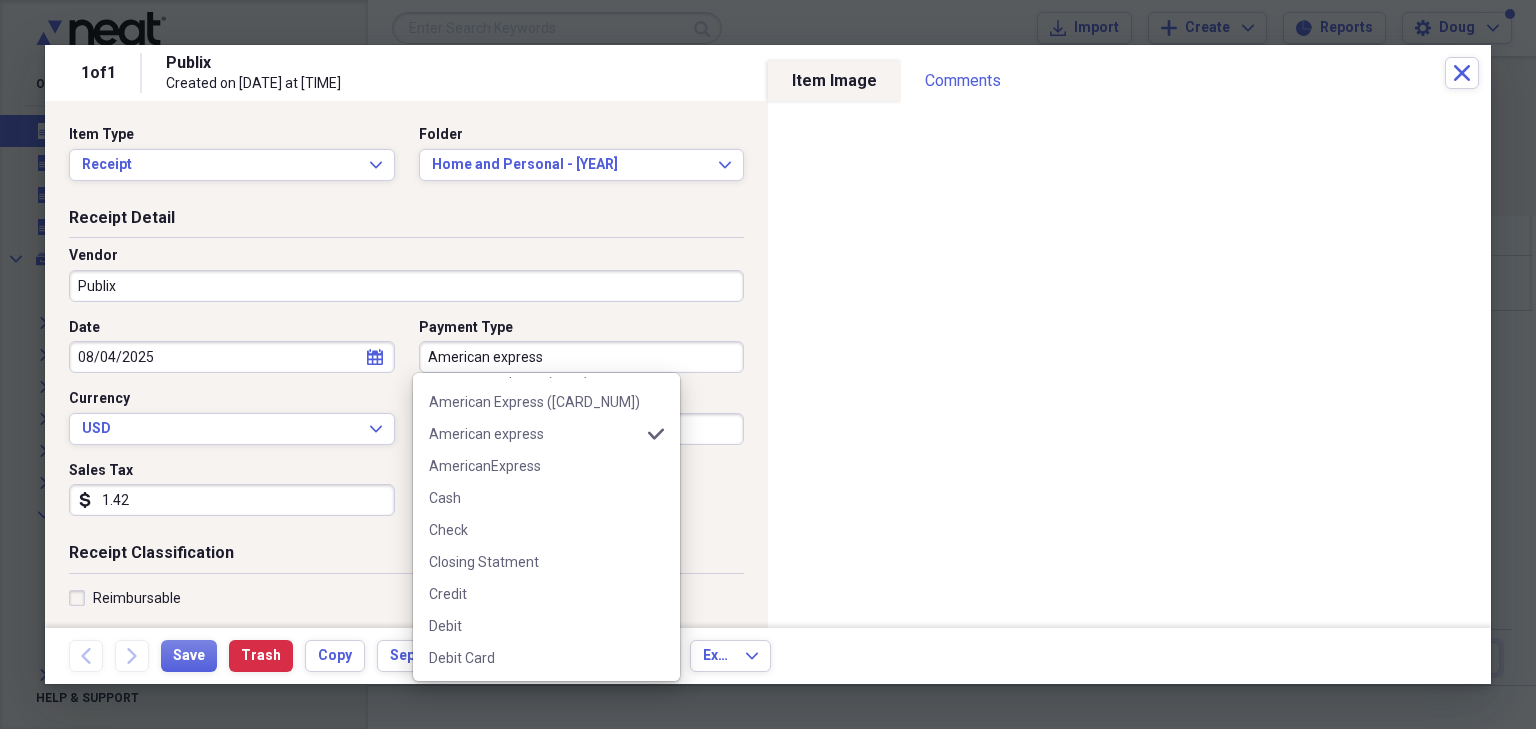 scroll, scrollTop: 320, scrollLeft: 0, axis: vertical 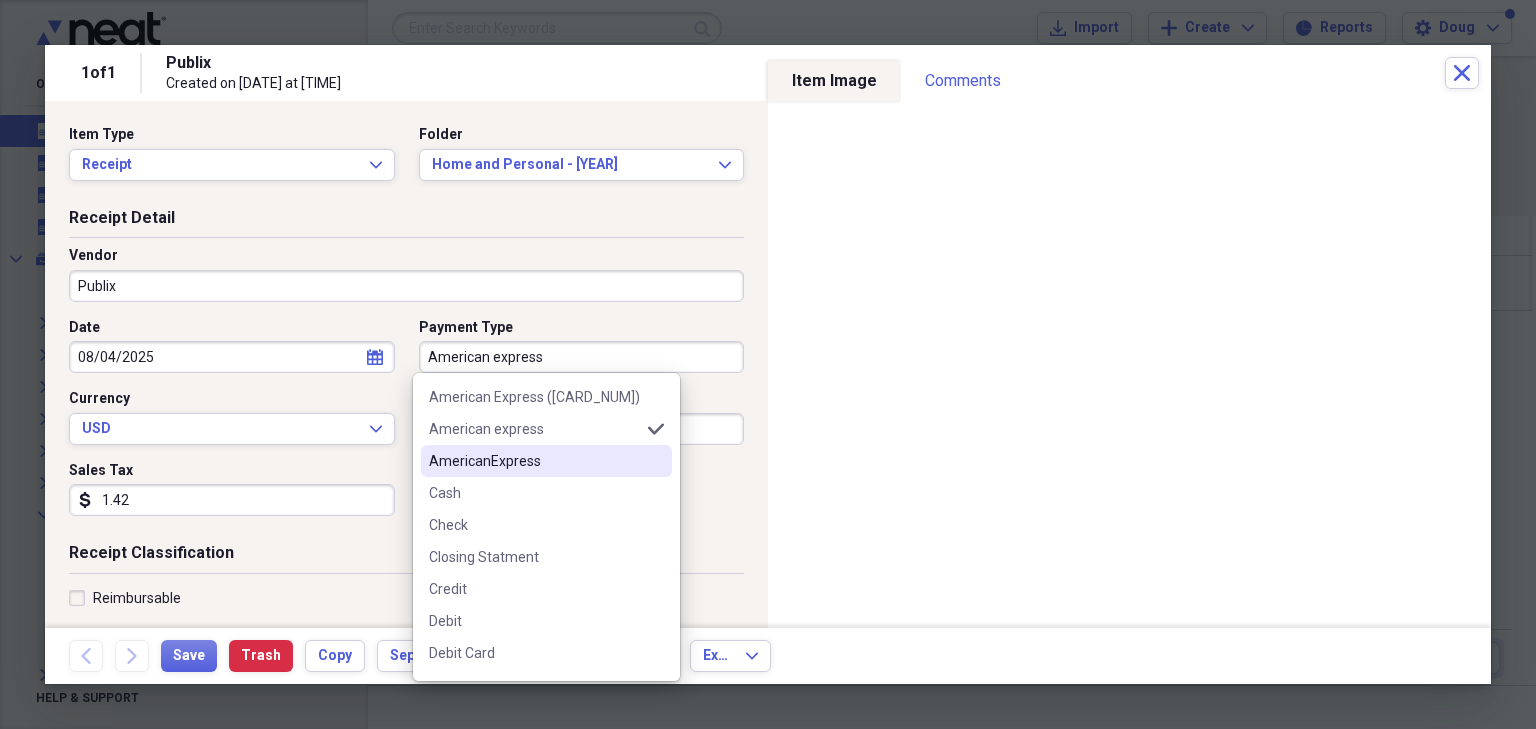 click on "AmericanExpress" at bounding box center (534, 461) 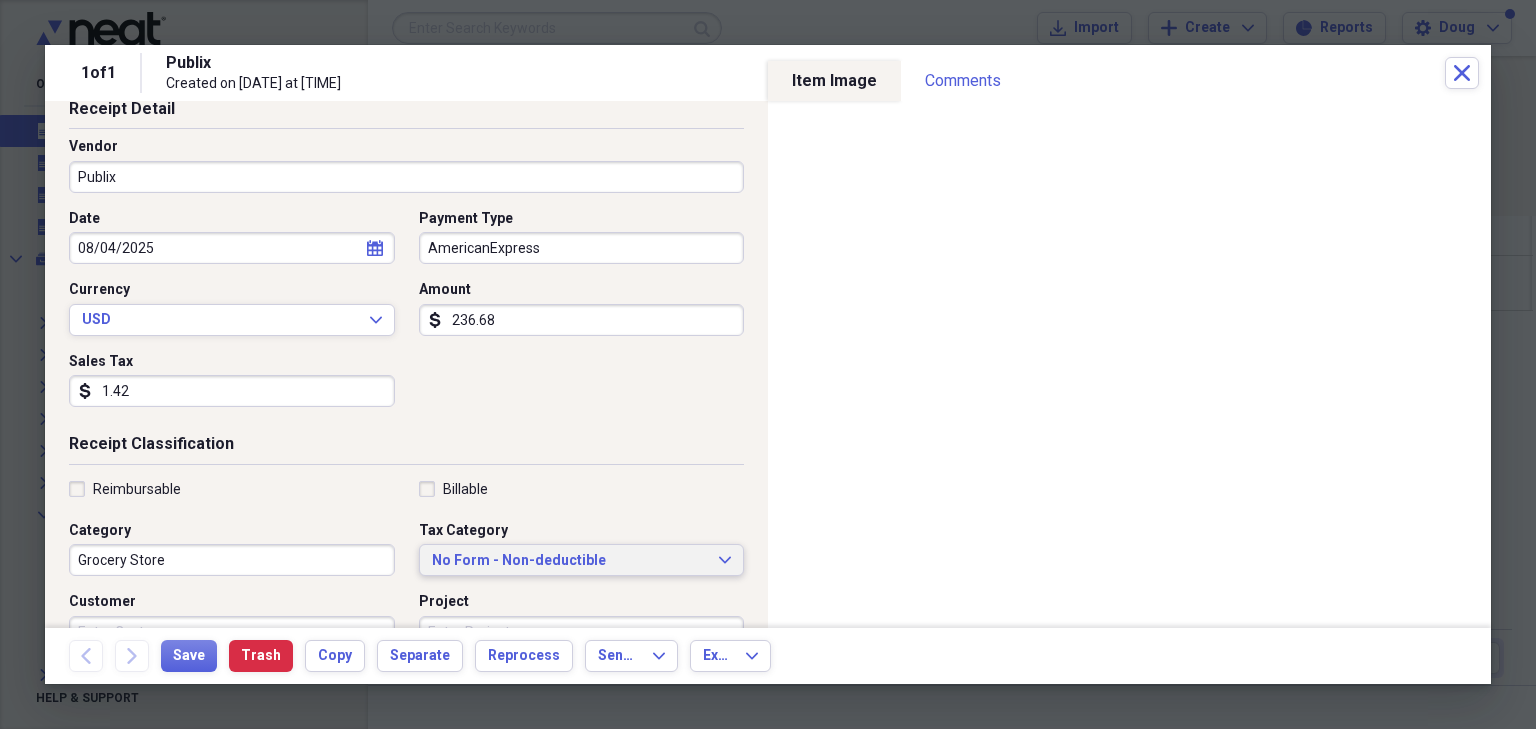 scroll, scrollTop: 160, scrollLeft: 0, axis: vertical 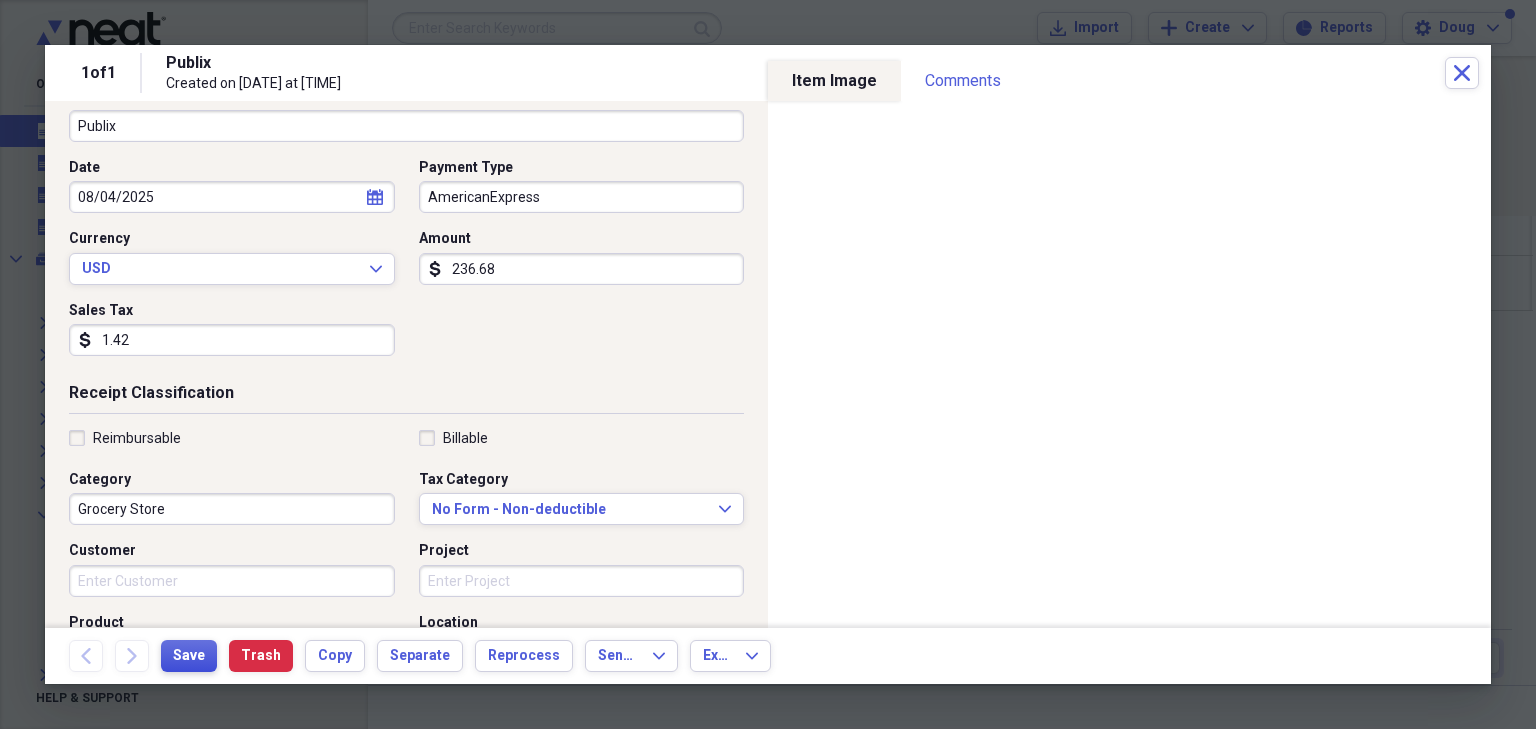 click on "Save" at bounding box center [189, 656] 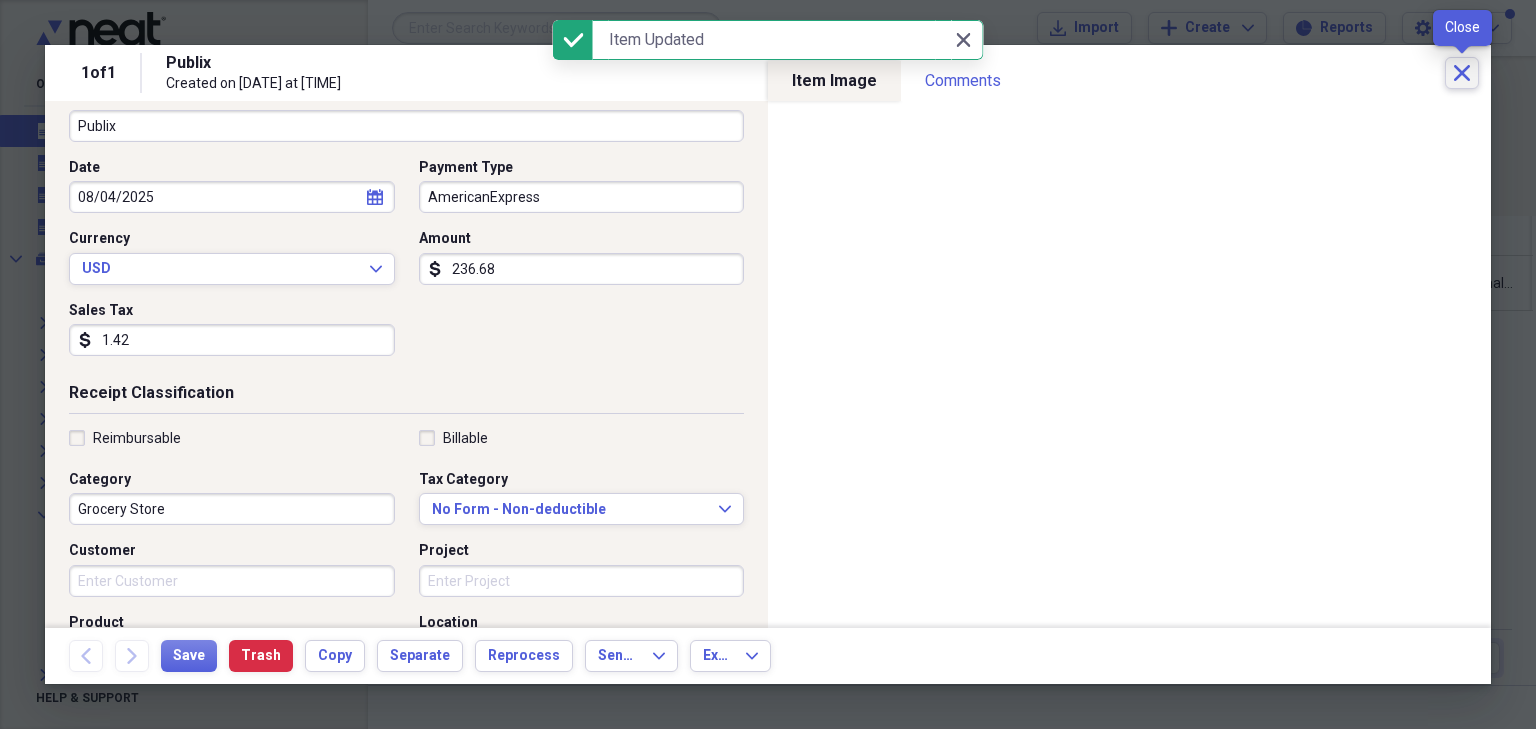 click on "Close" 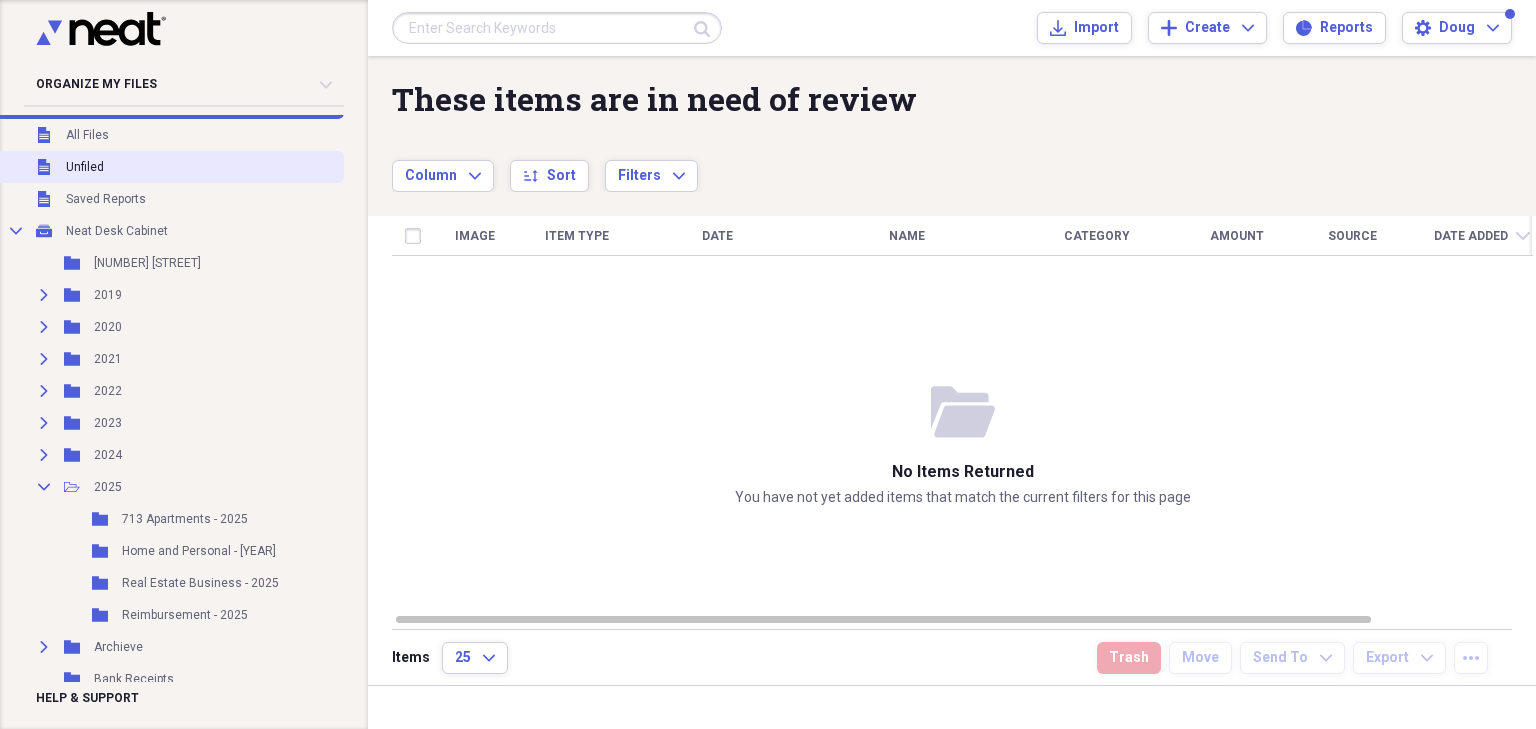 scroll, scrollTop: 0, scrollLeft: 0, axis: both 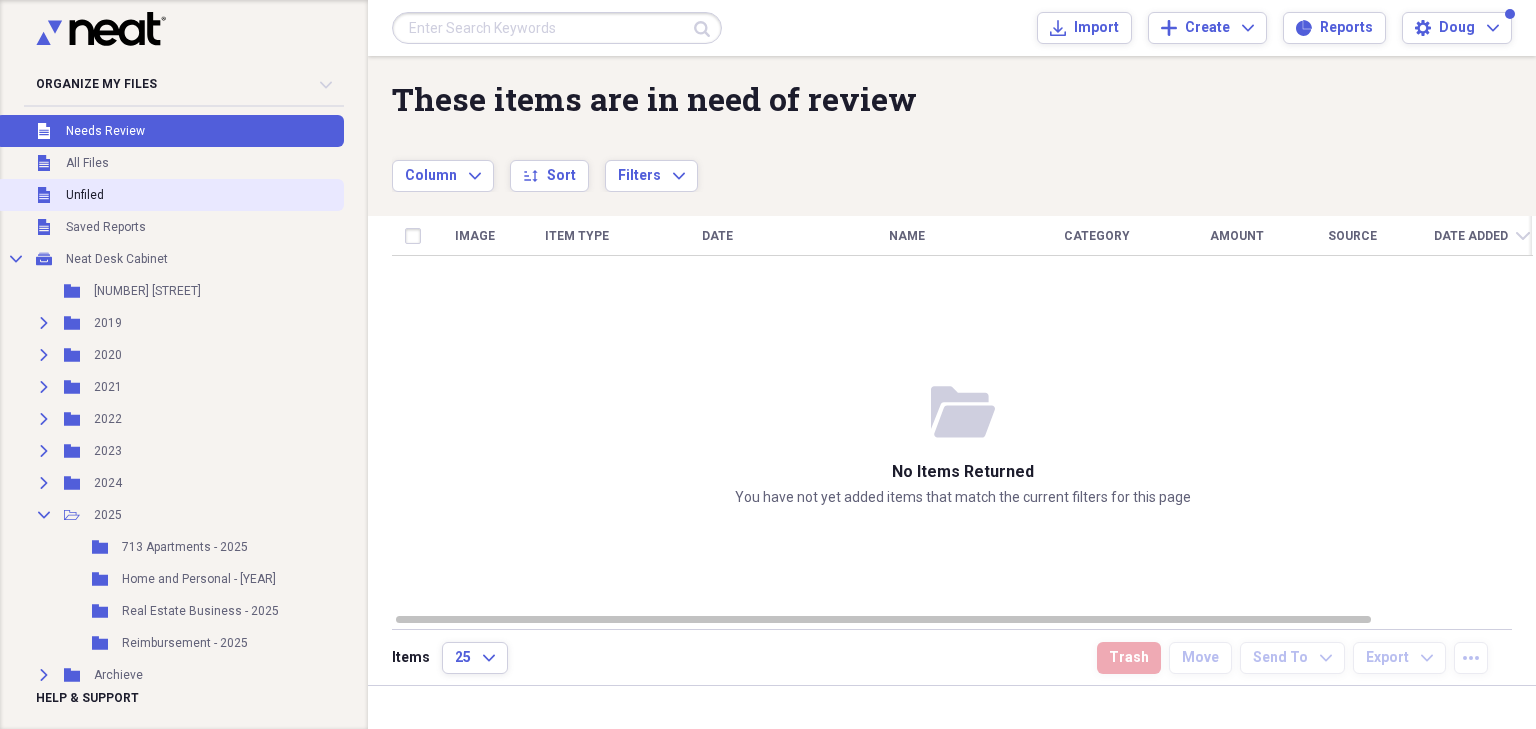 click on "Unfiled" at bounding box center (85, 195) 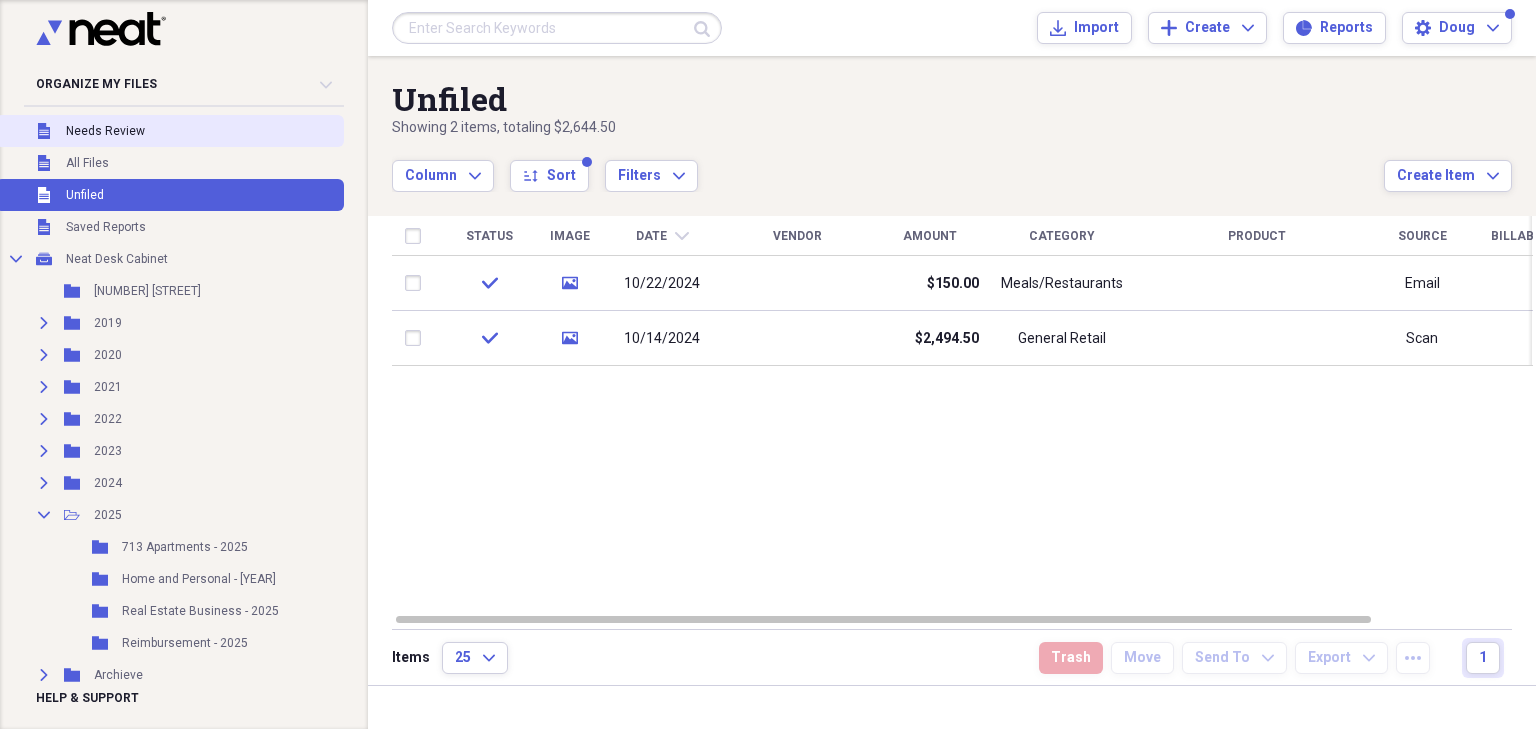 click on "Needs Review" at bounding box center [105, 131] 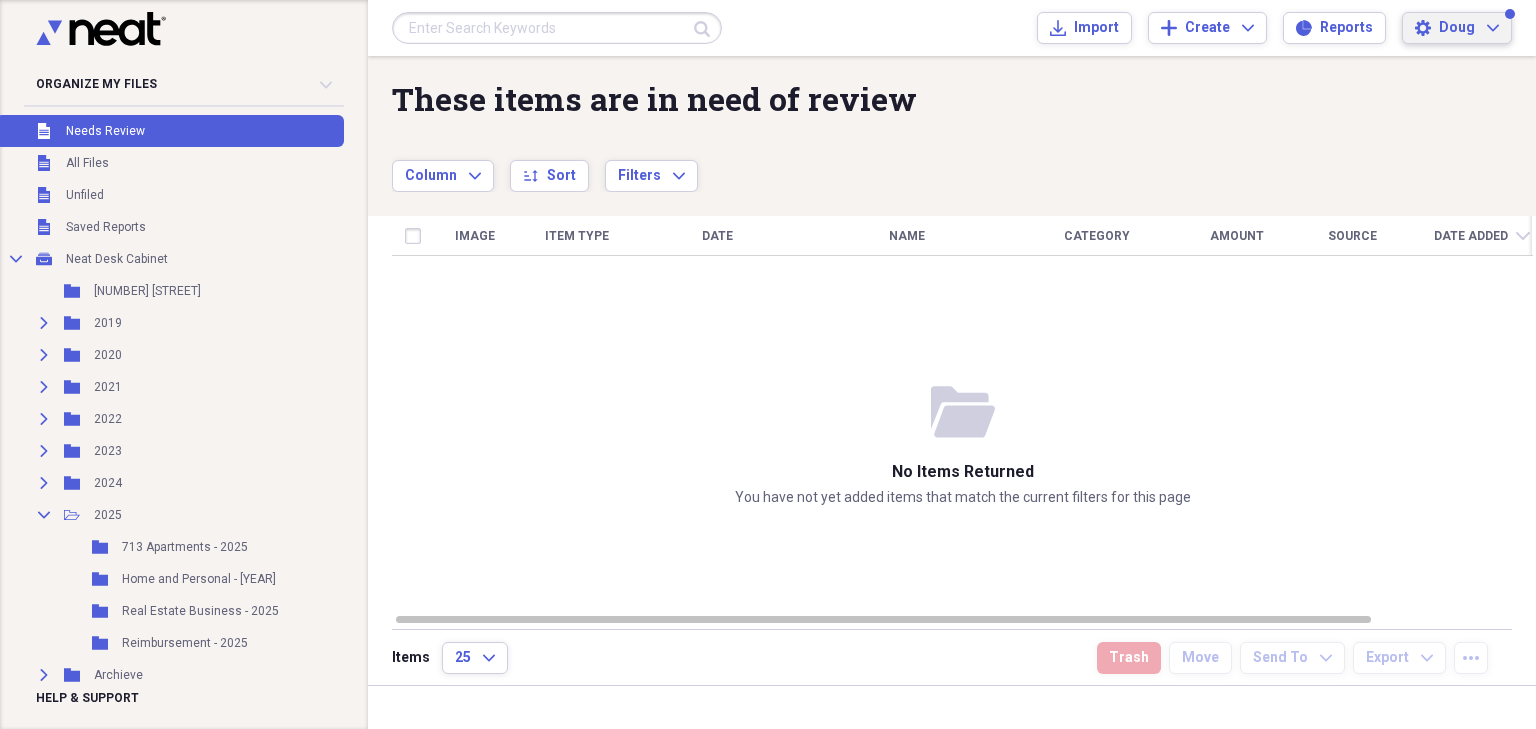 click on "Doug" at bounding box center [1457, 28] 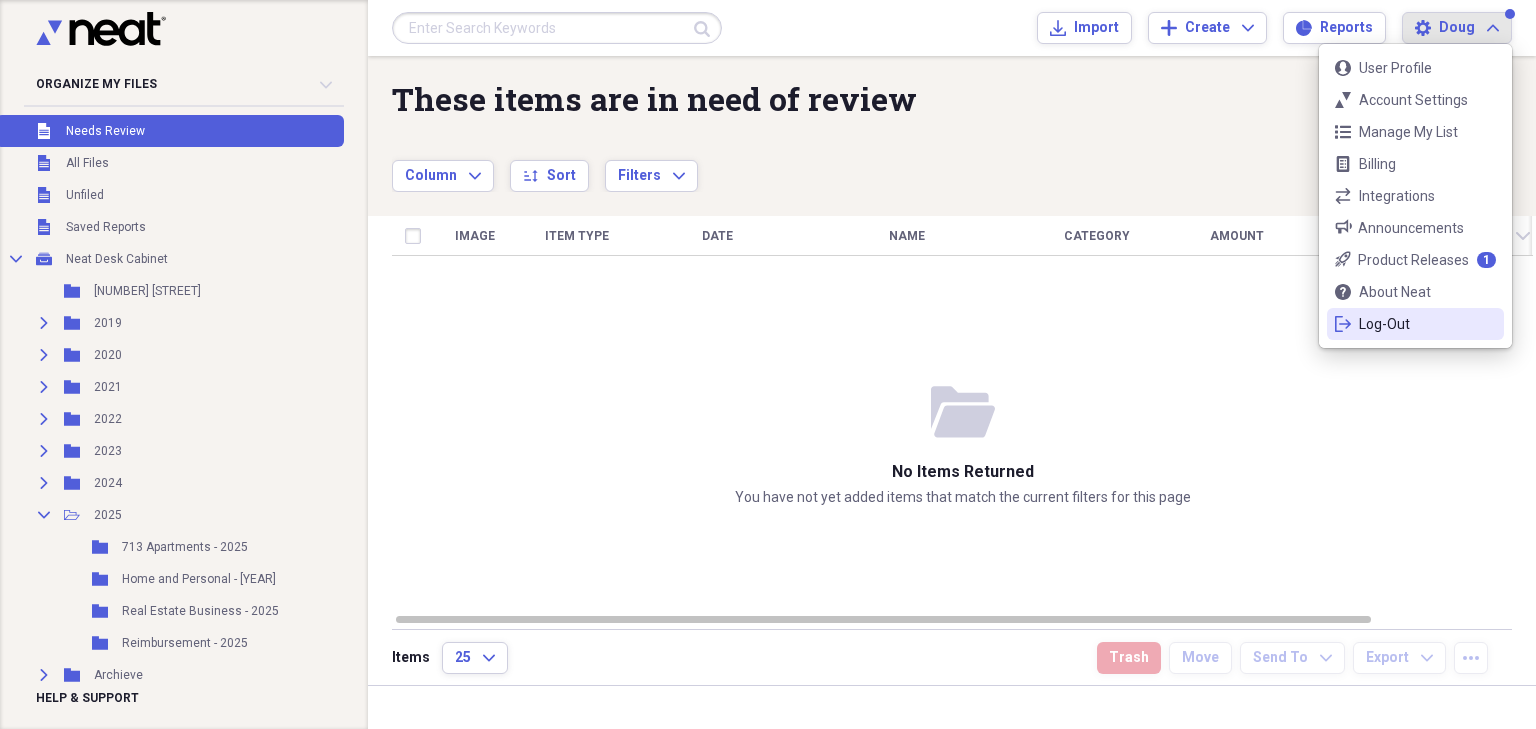 click on "Log-Out" at bounding box center (1415, 324) 